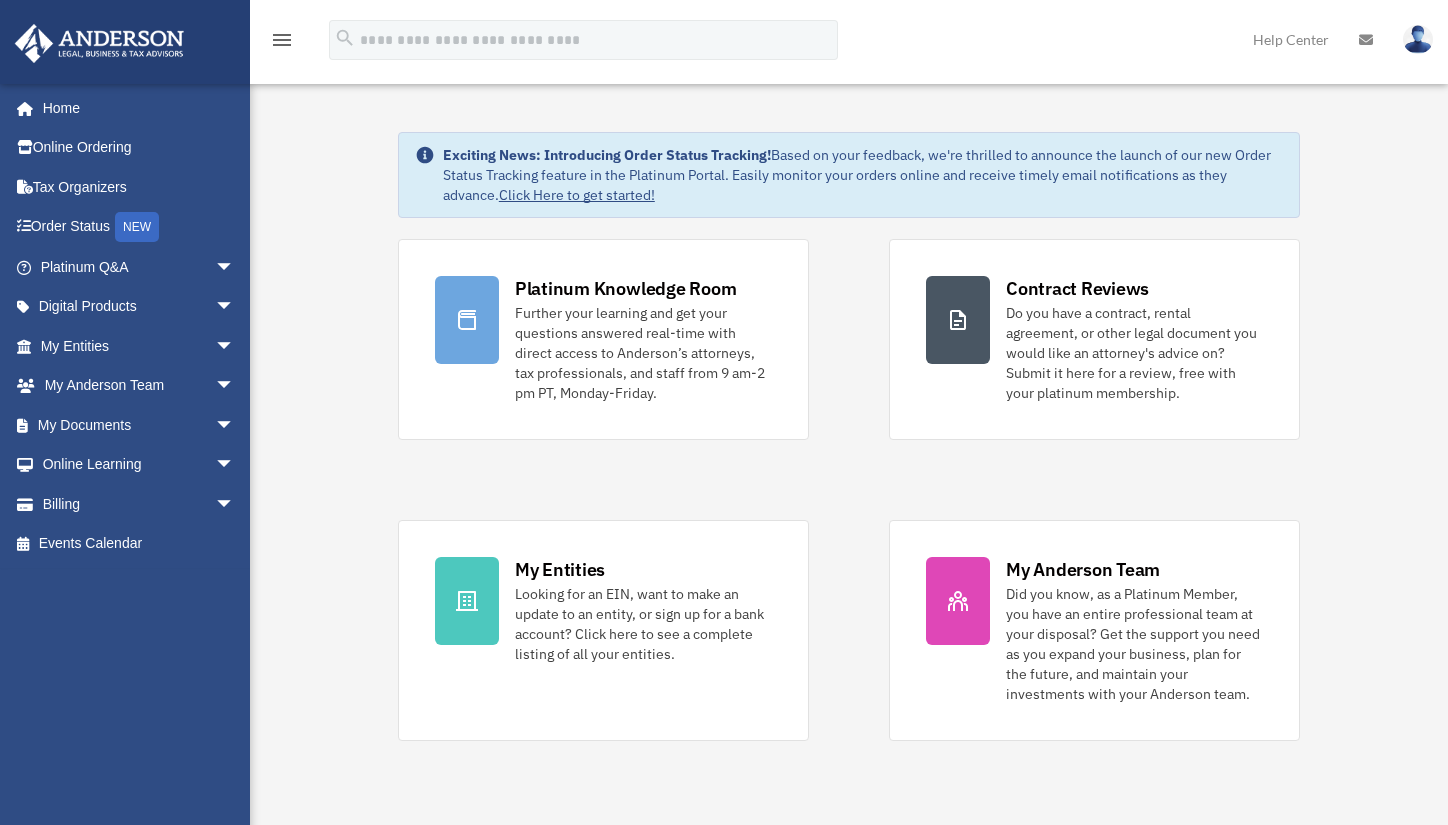 scroll, scrollTop: 0, scrollLeft: 0, axis: both 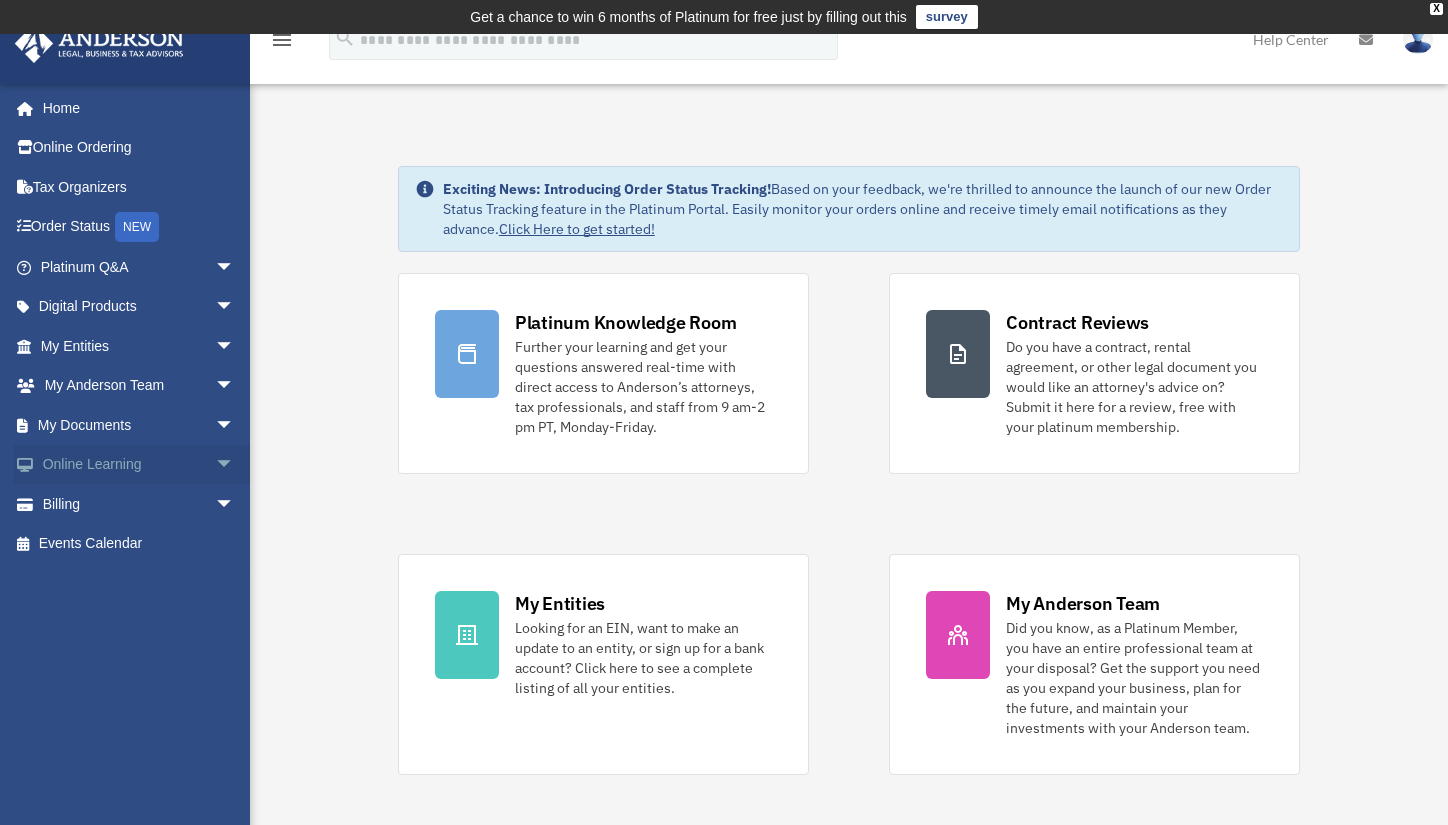 click on "Online Learning arrow_drop_down" at bounding box center (139, 465) 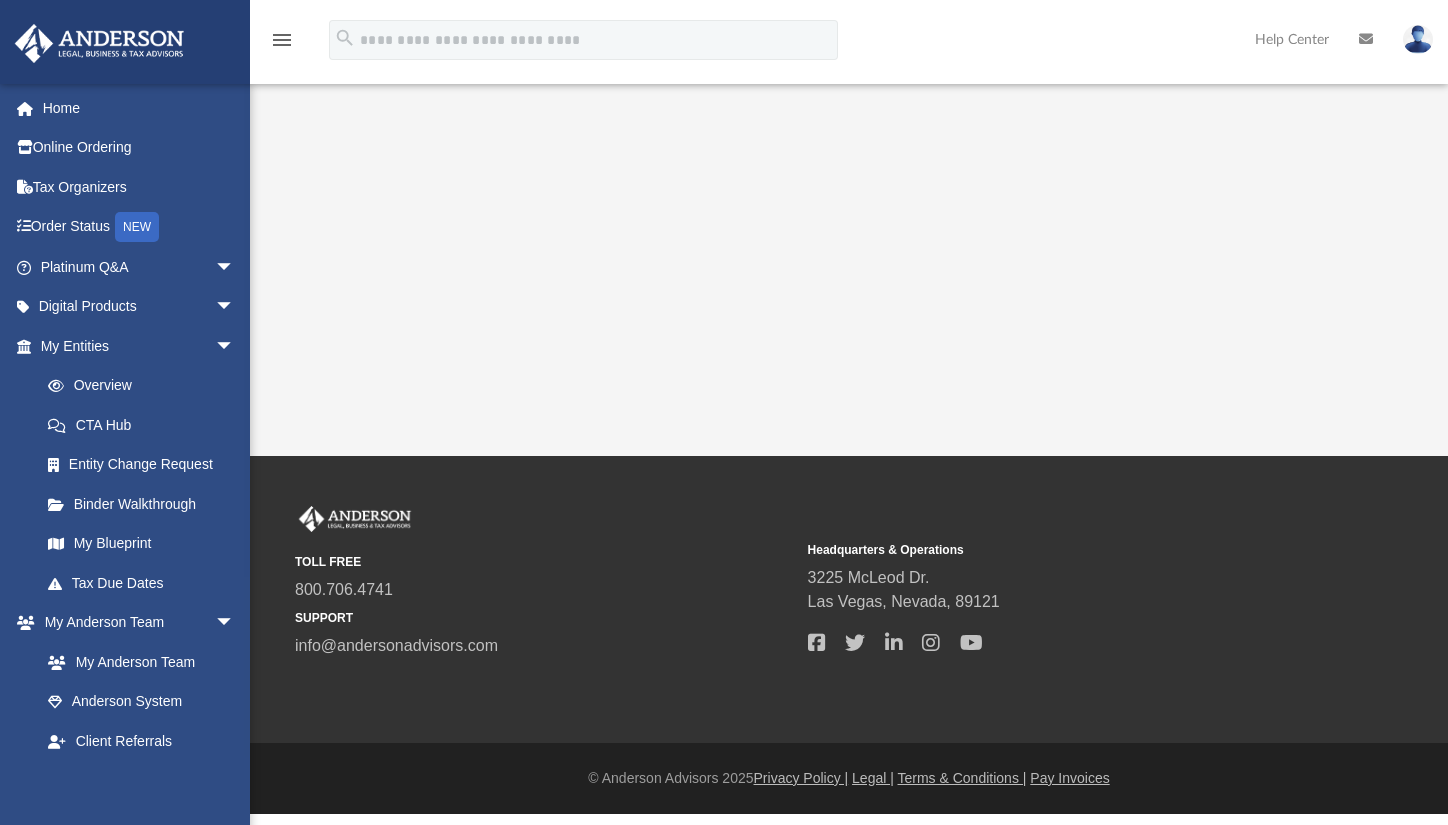 scroll, scrollTop: 0, scrollLeft: 0, axis: both 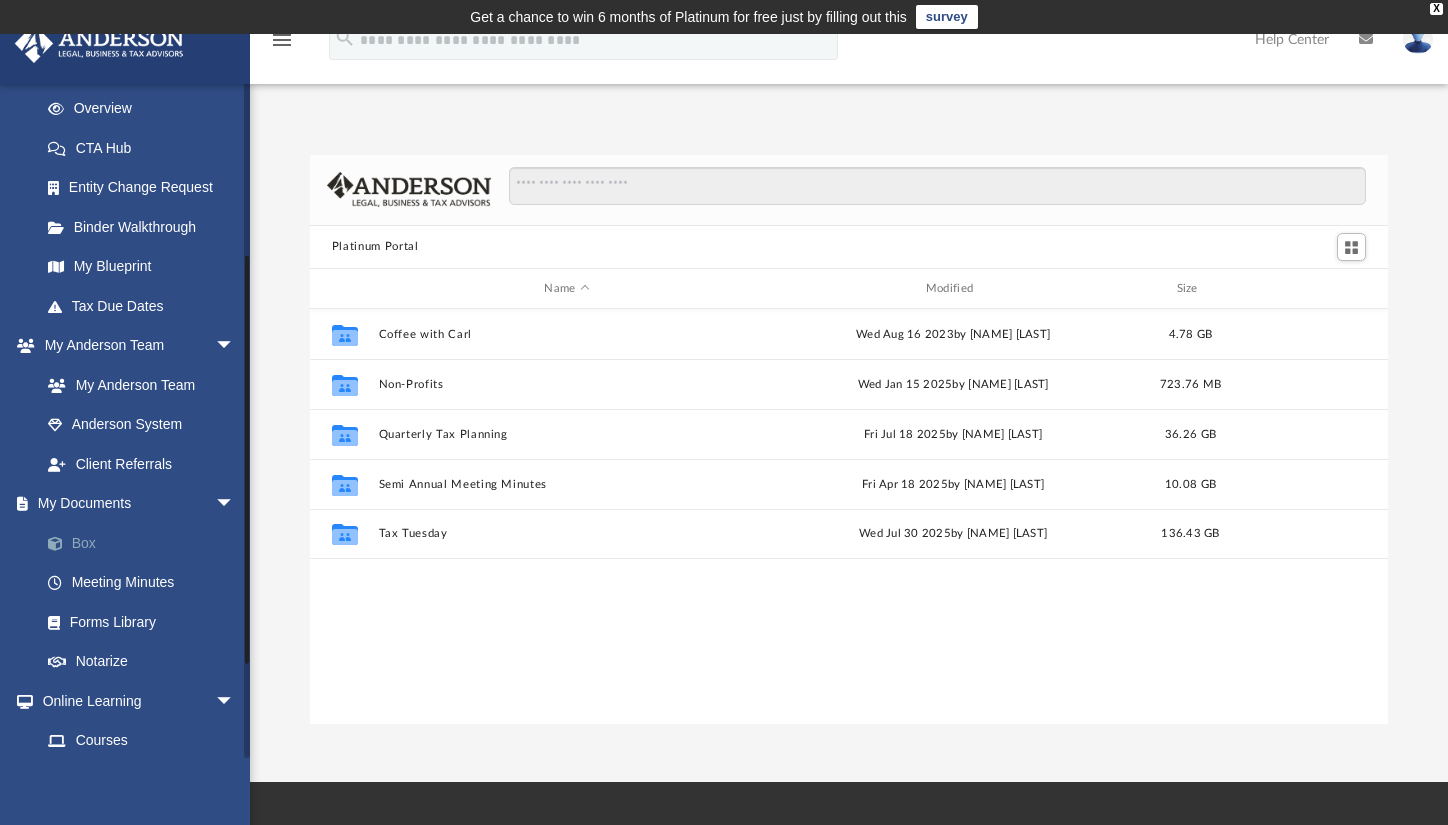 click on "Box" at bounding box center (146, 543) 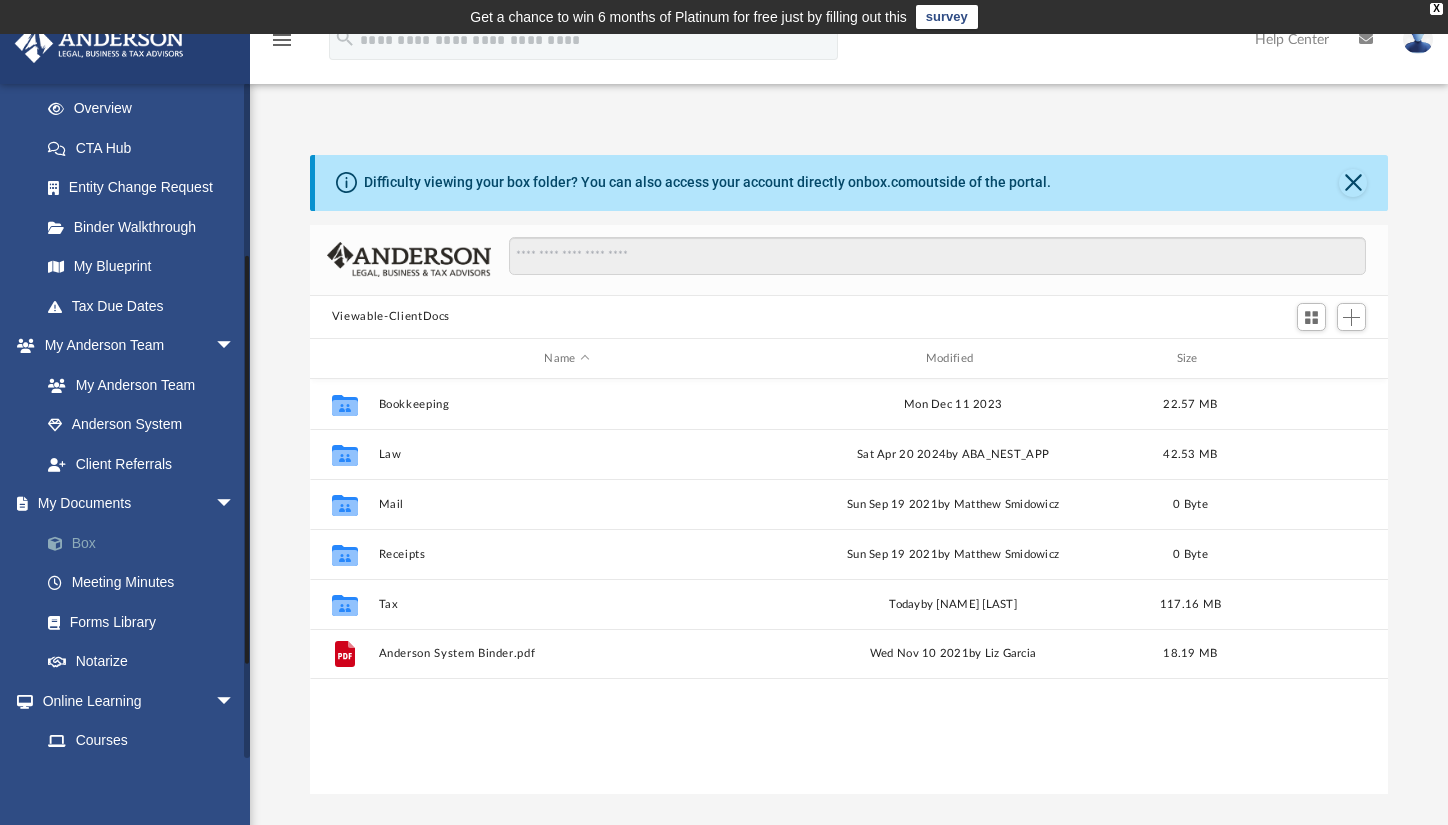 scroll, scrollTop: 16, scrollLeft: 16, axis: both 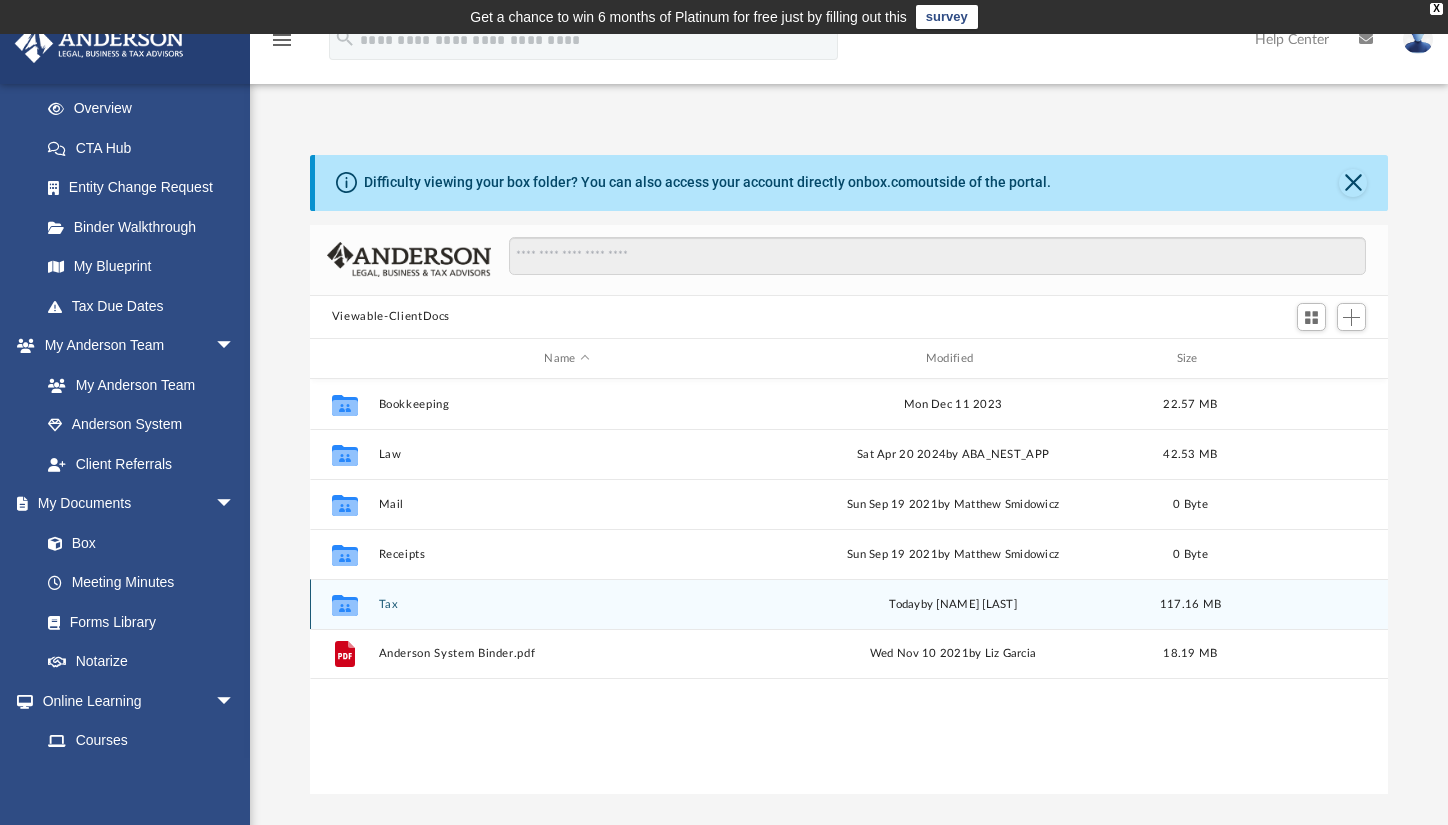 click 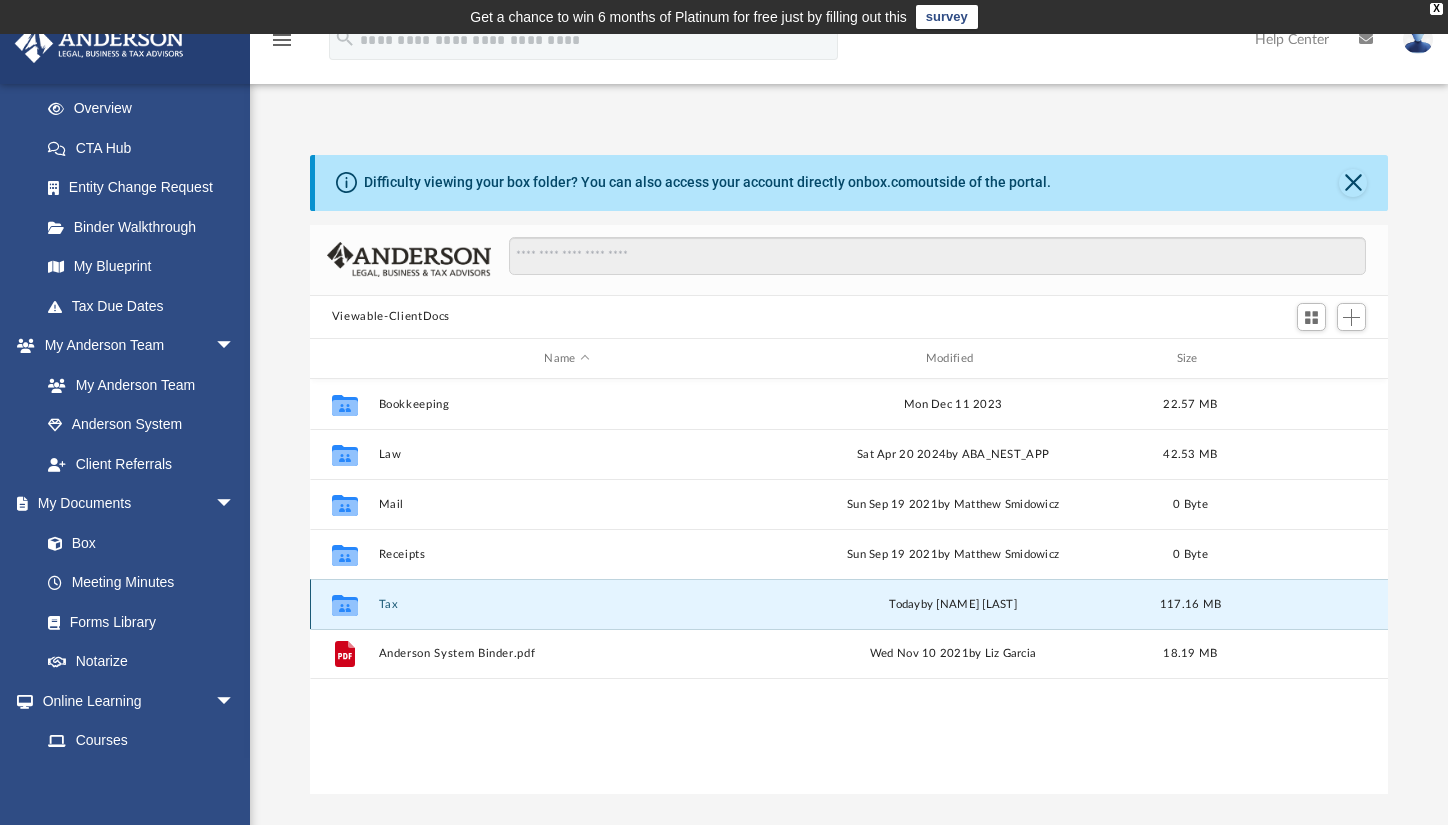 click 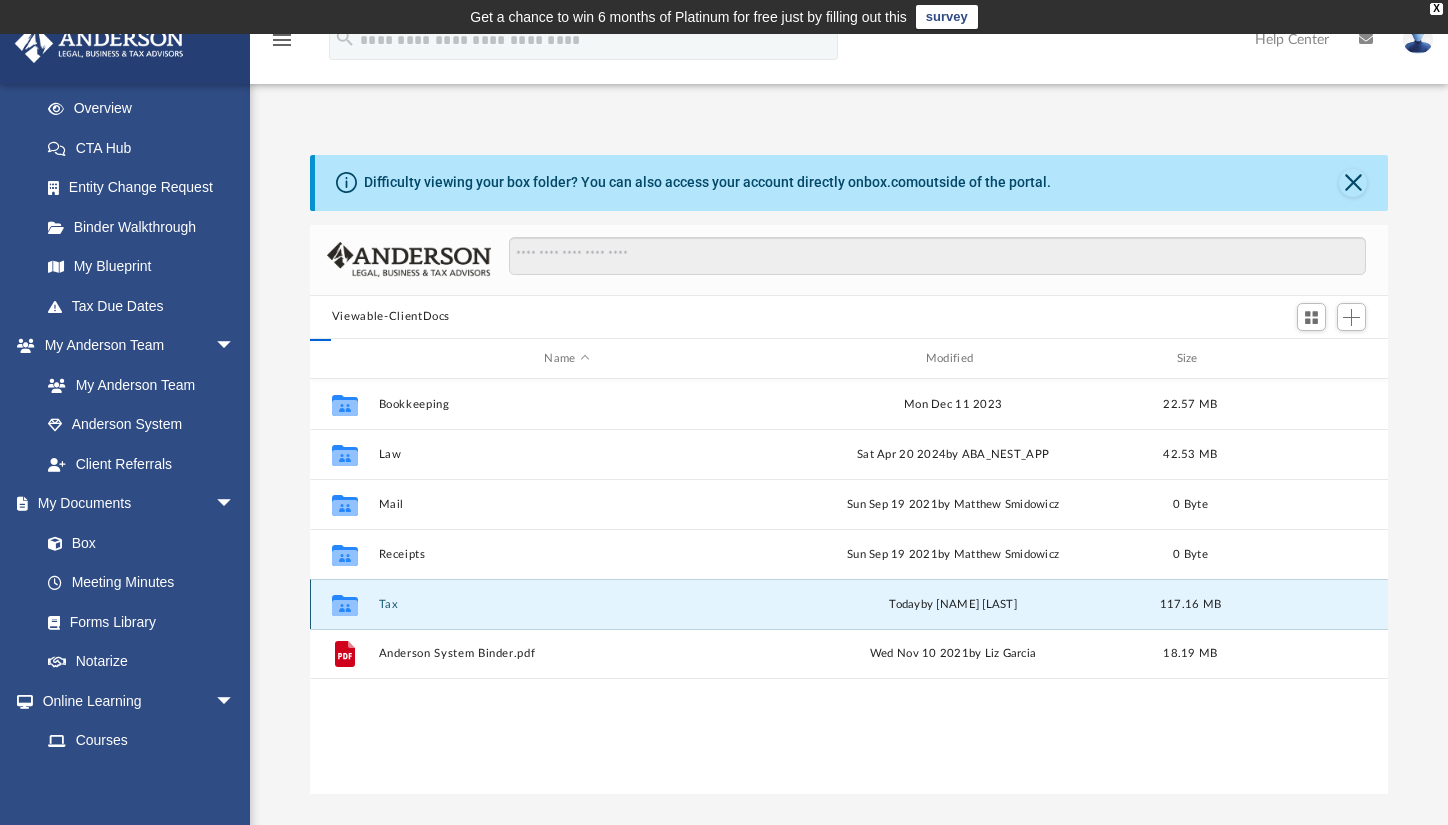 click on "Tax" at bounding box center (566, 604) 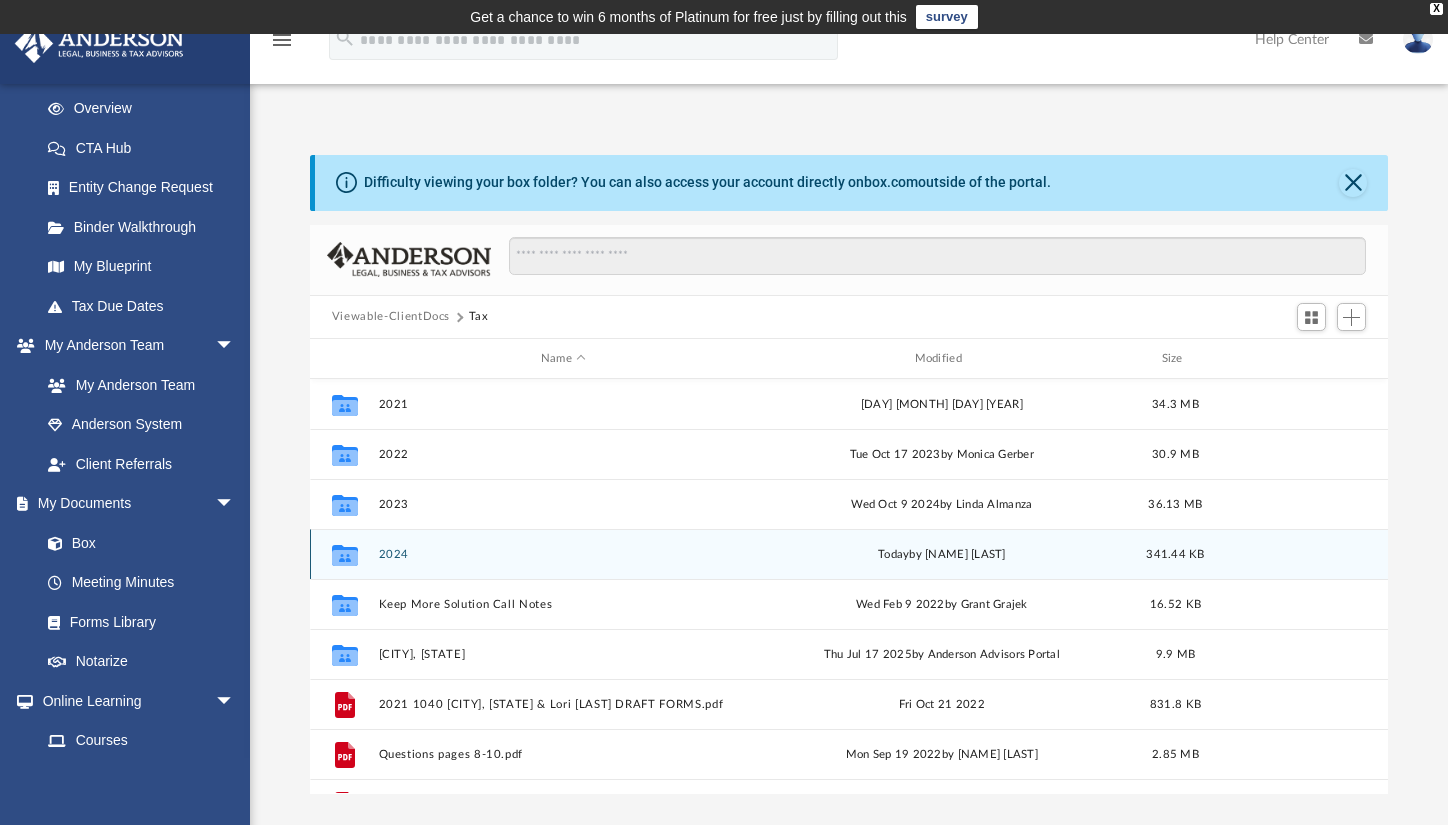 click on "2024" at bounding box center [563, 554] 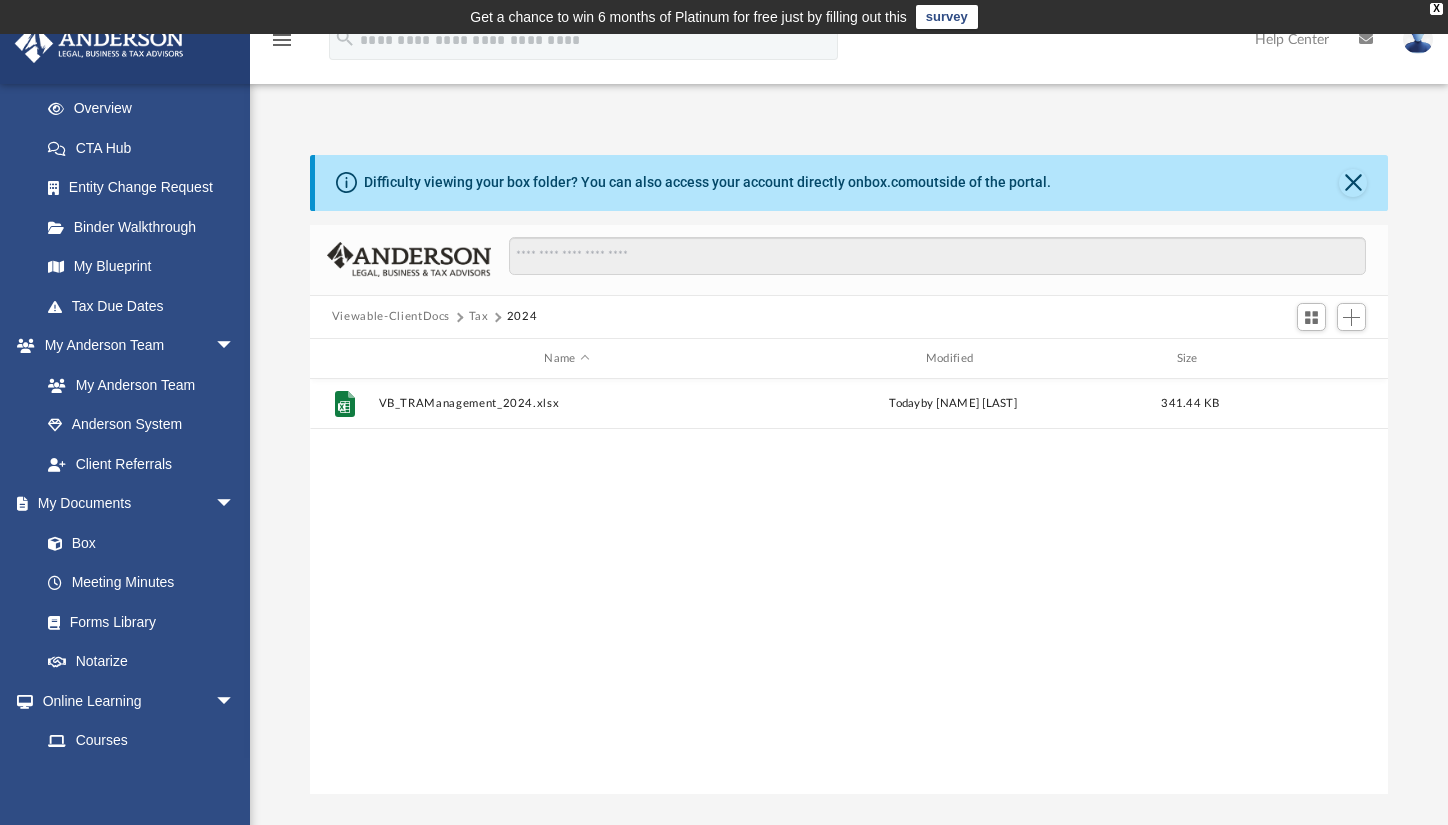 click on "File VB_TRAManagement_2024.xlsx today  by Bart Ludlow 341.44 KB" at bounding box center [849, 586] 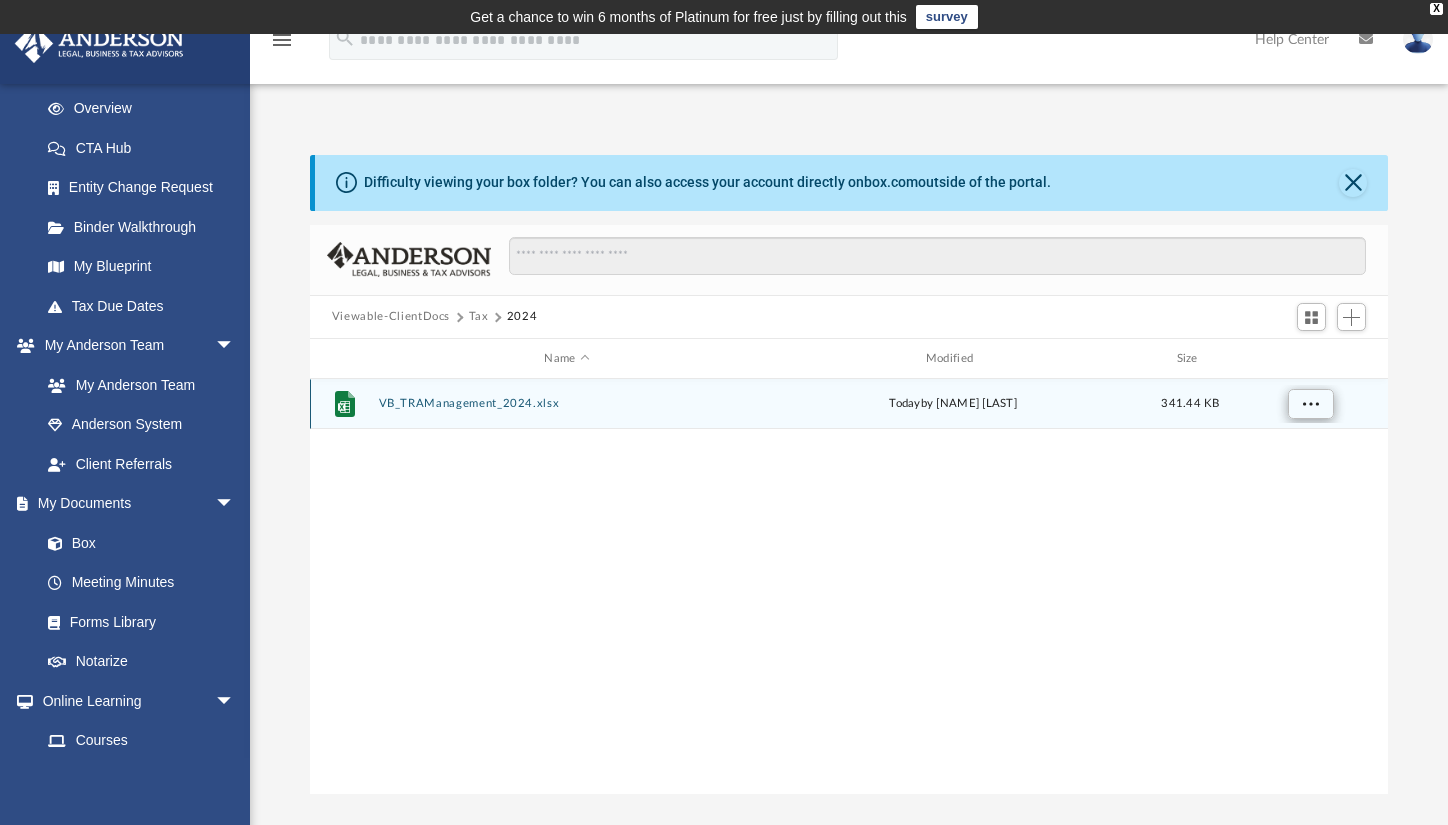 click at bounding box center [1310, 403] 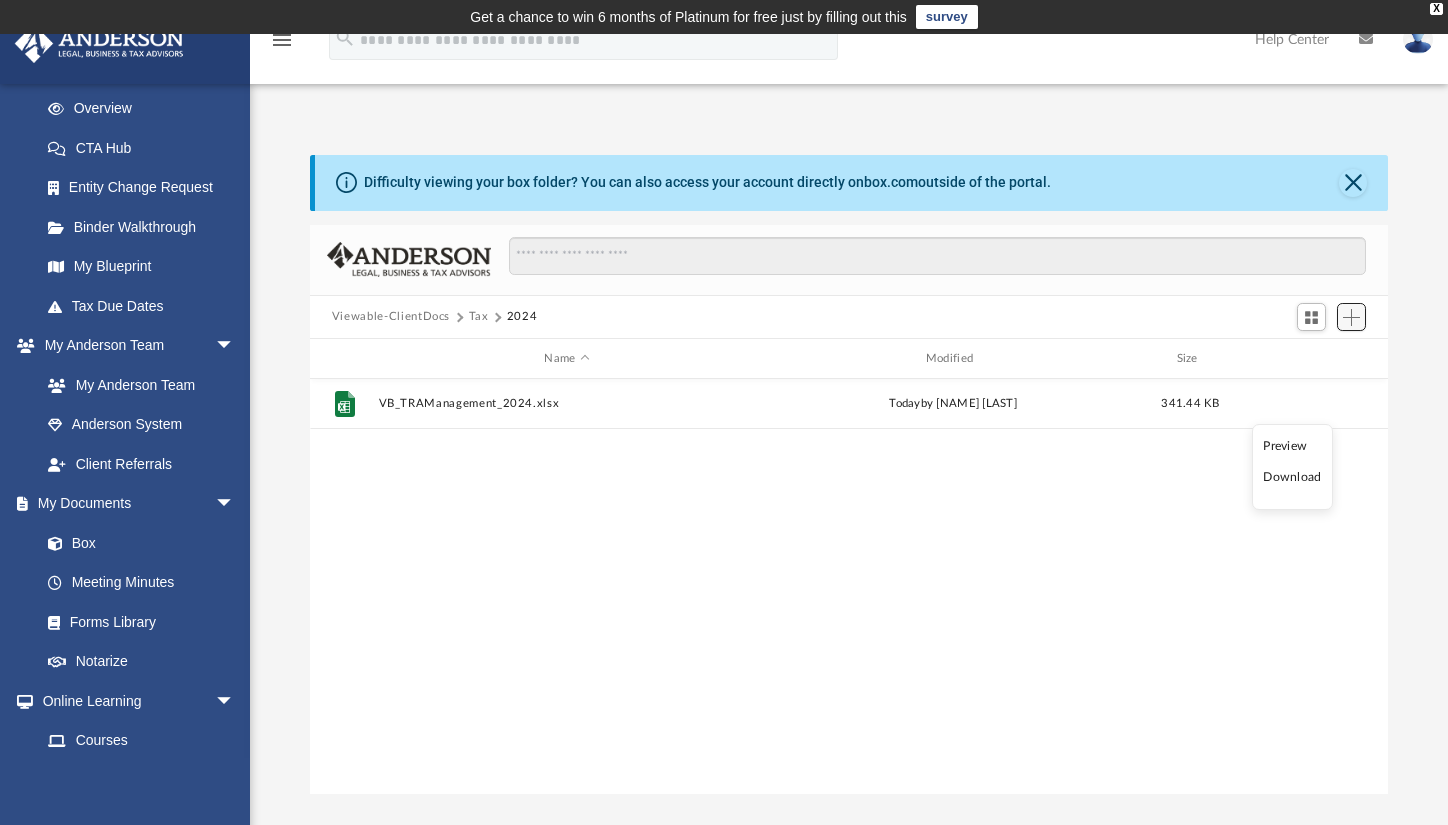 click at bounding box center [1351, 317] 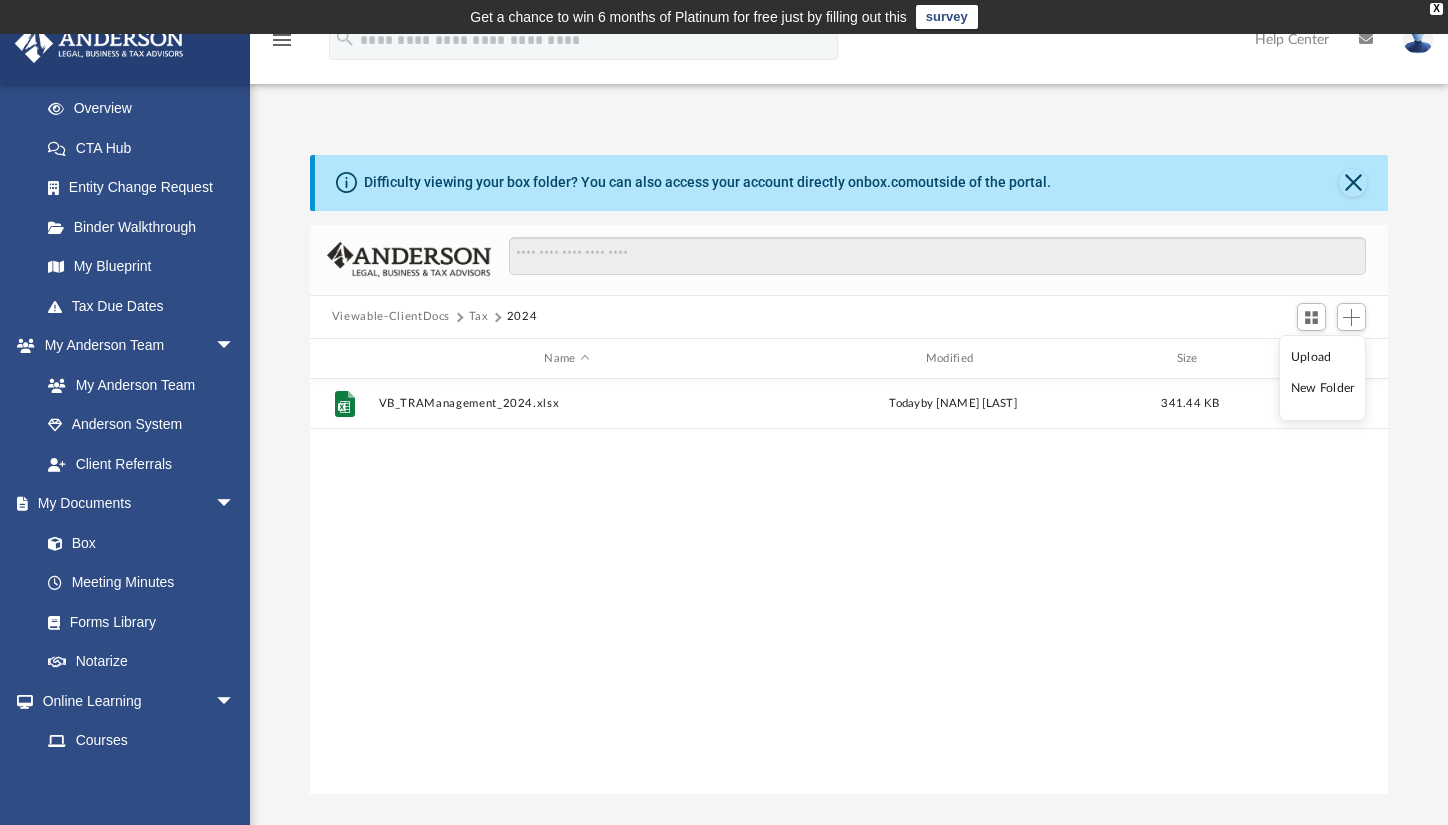 click on "Upload" at bounding box center (1323, 357) 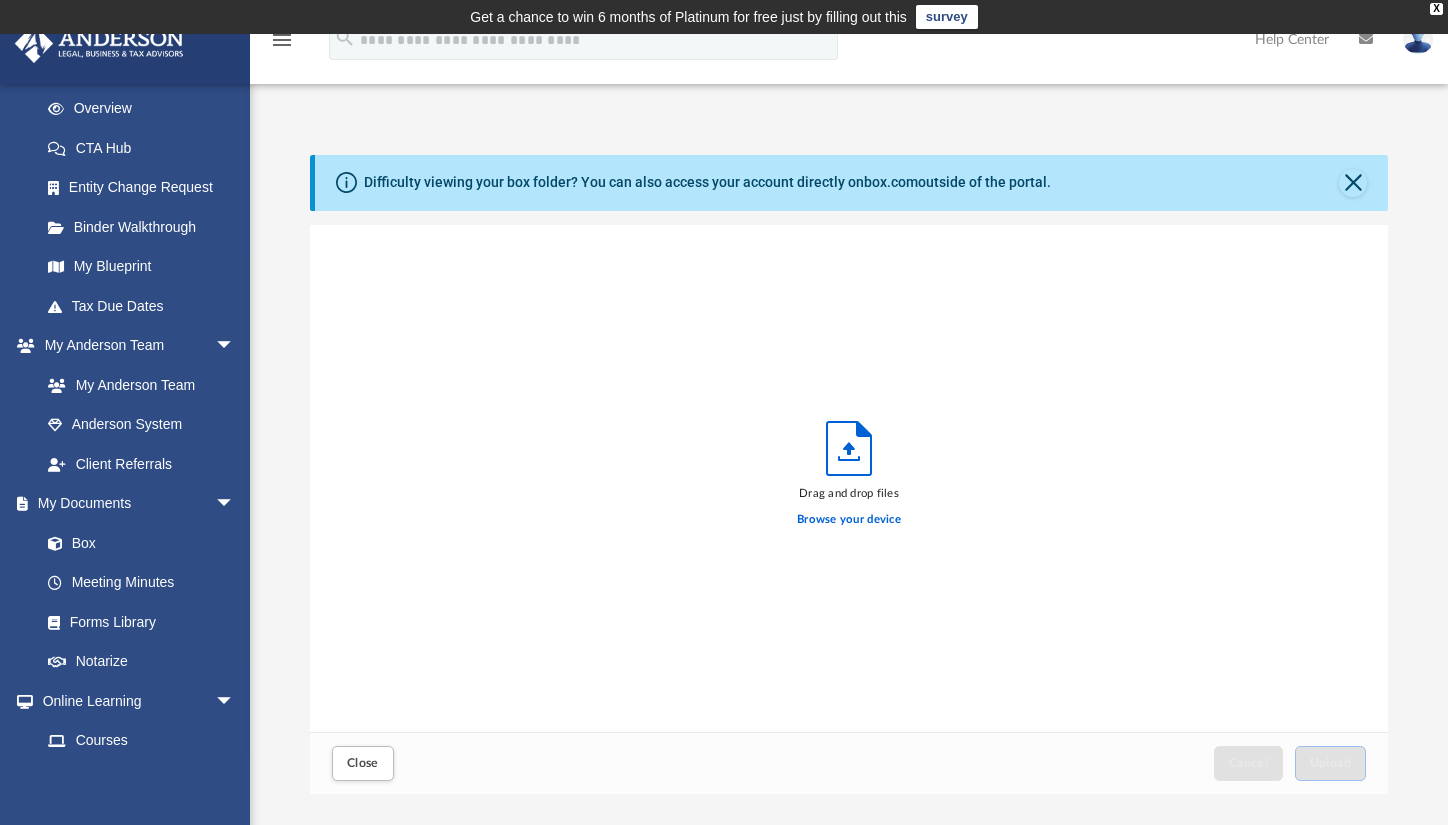scroll, scrollTop: 16, scrollLeft: 16, axis: both 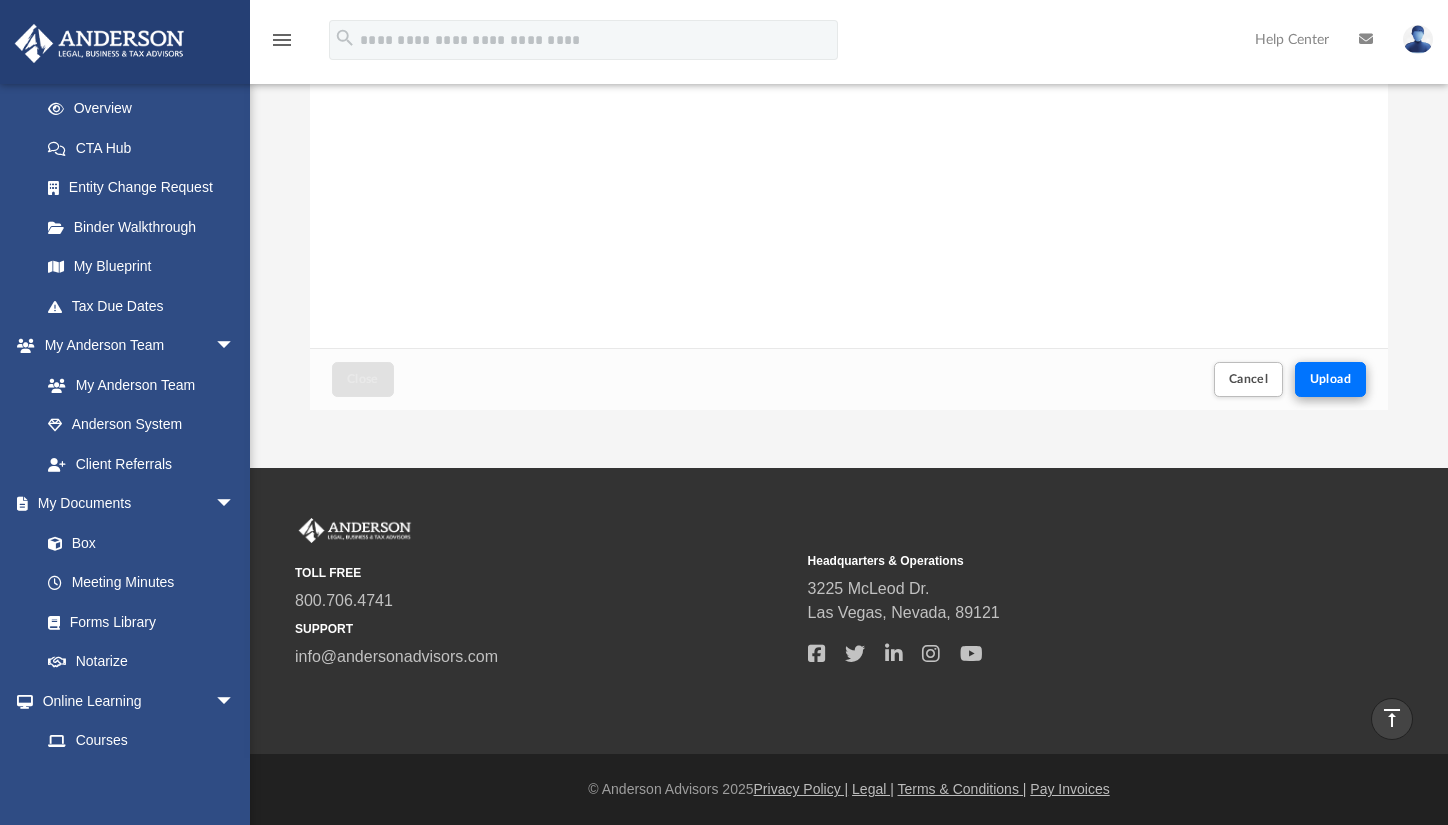 click on "Upload" at bounding box center [1331, 379] 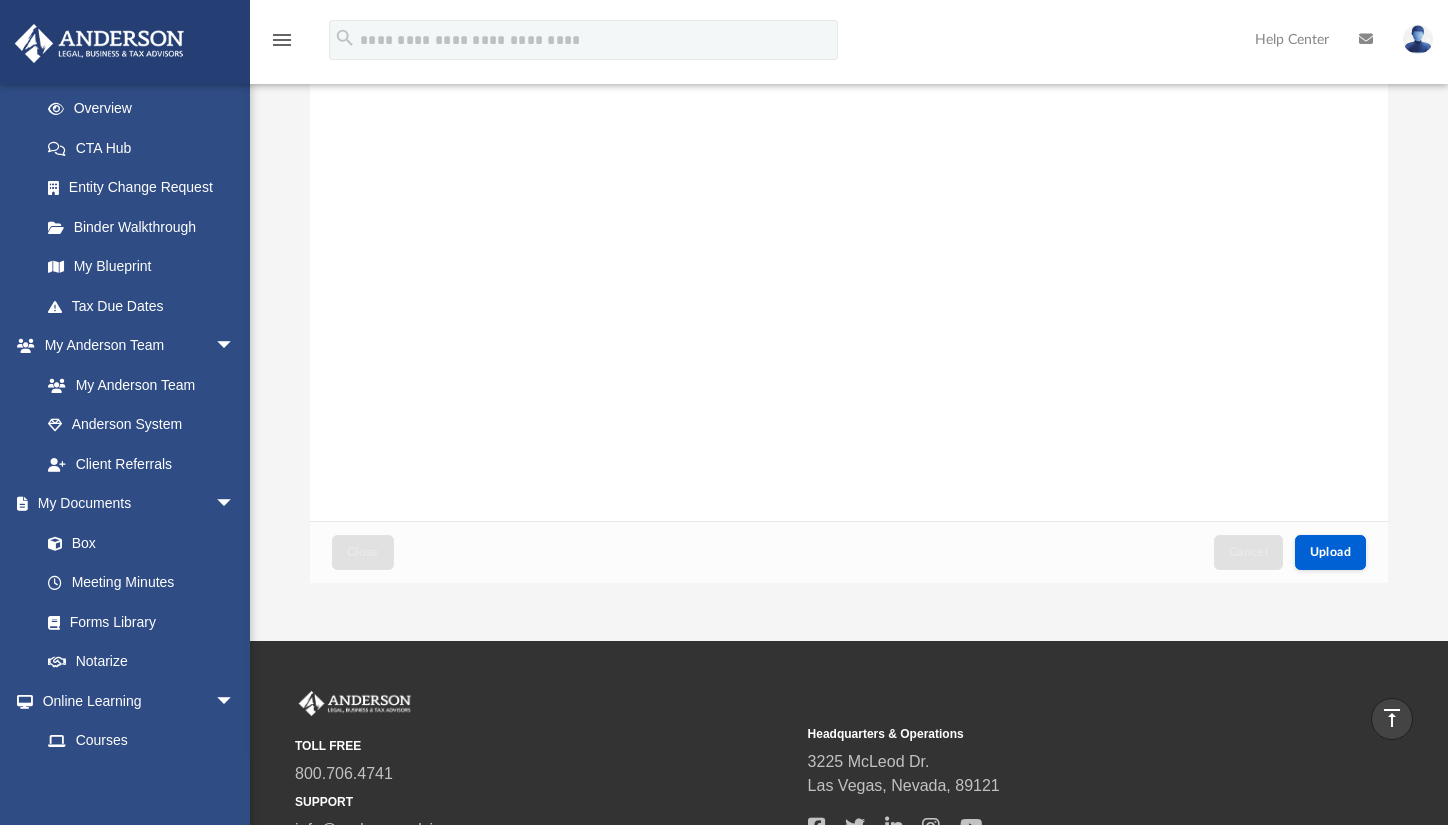 scroll, scrollTop: 22, scrollLeft: 0, axis: vertical 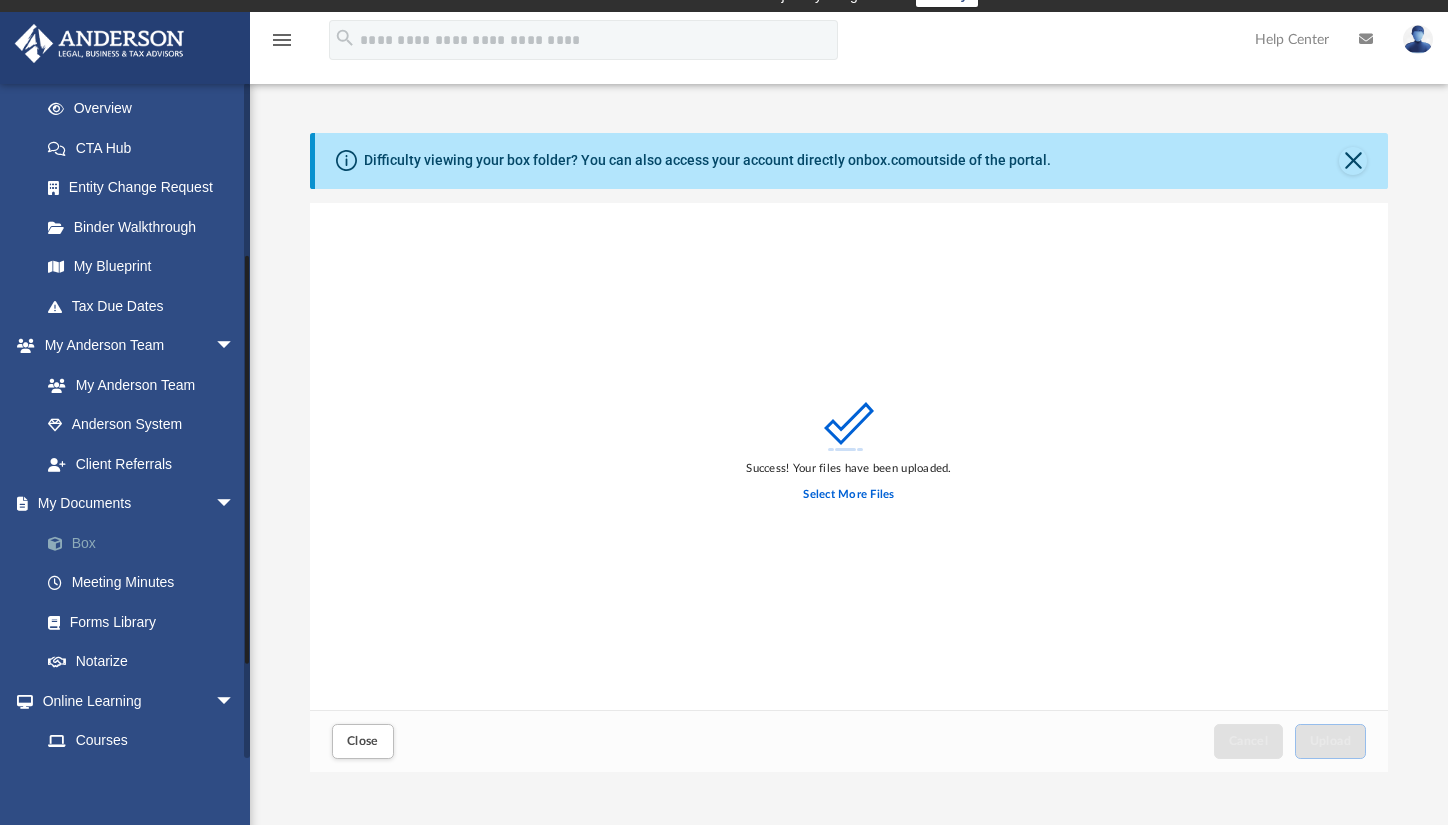 click on "Box" at bounding box center [146, 543] 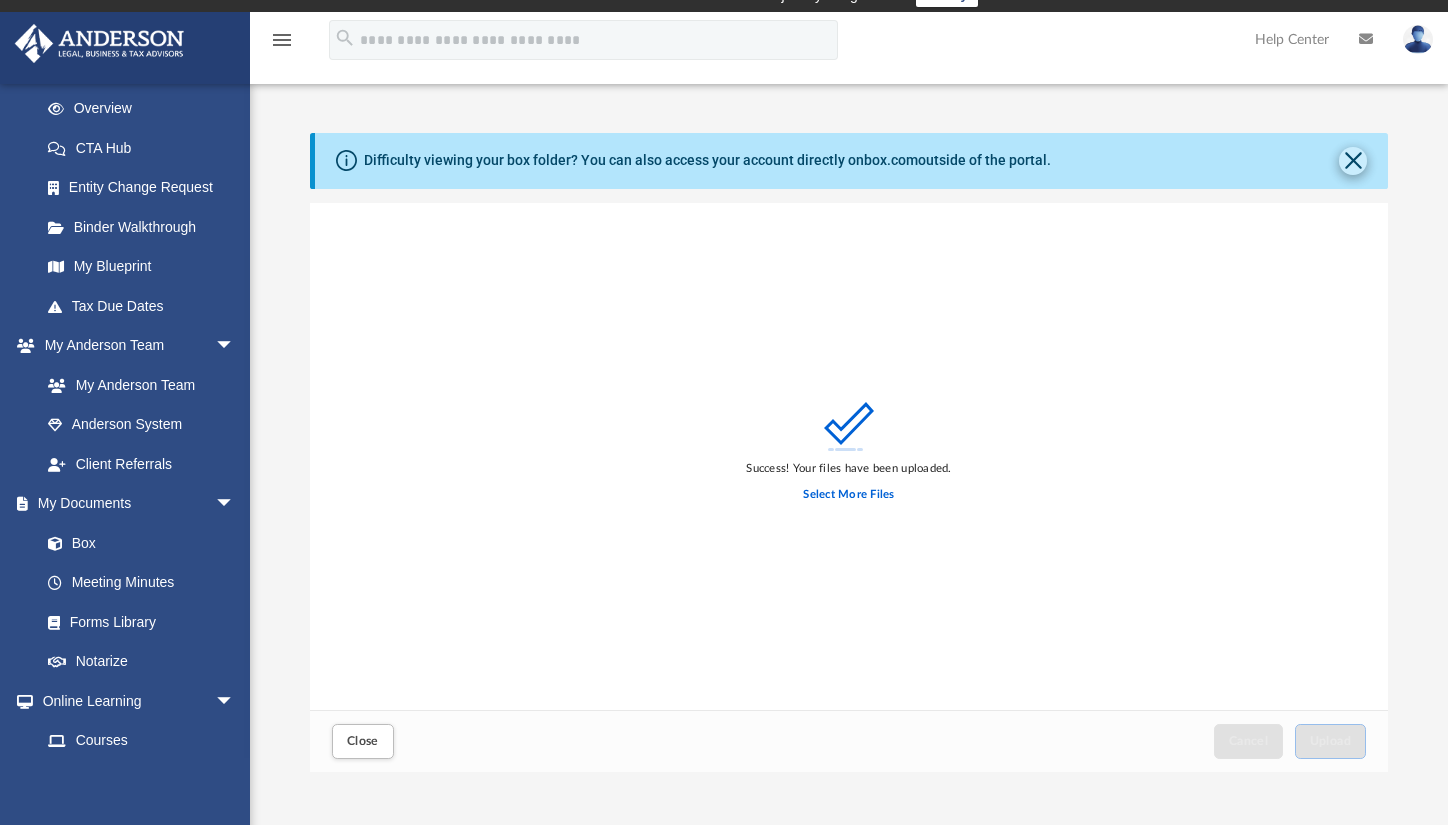 click 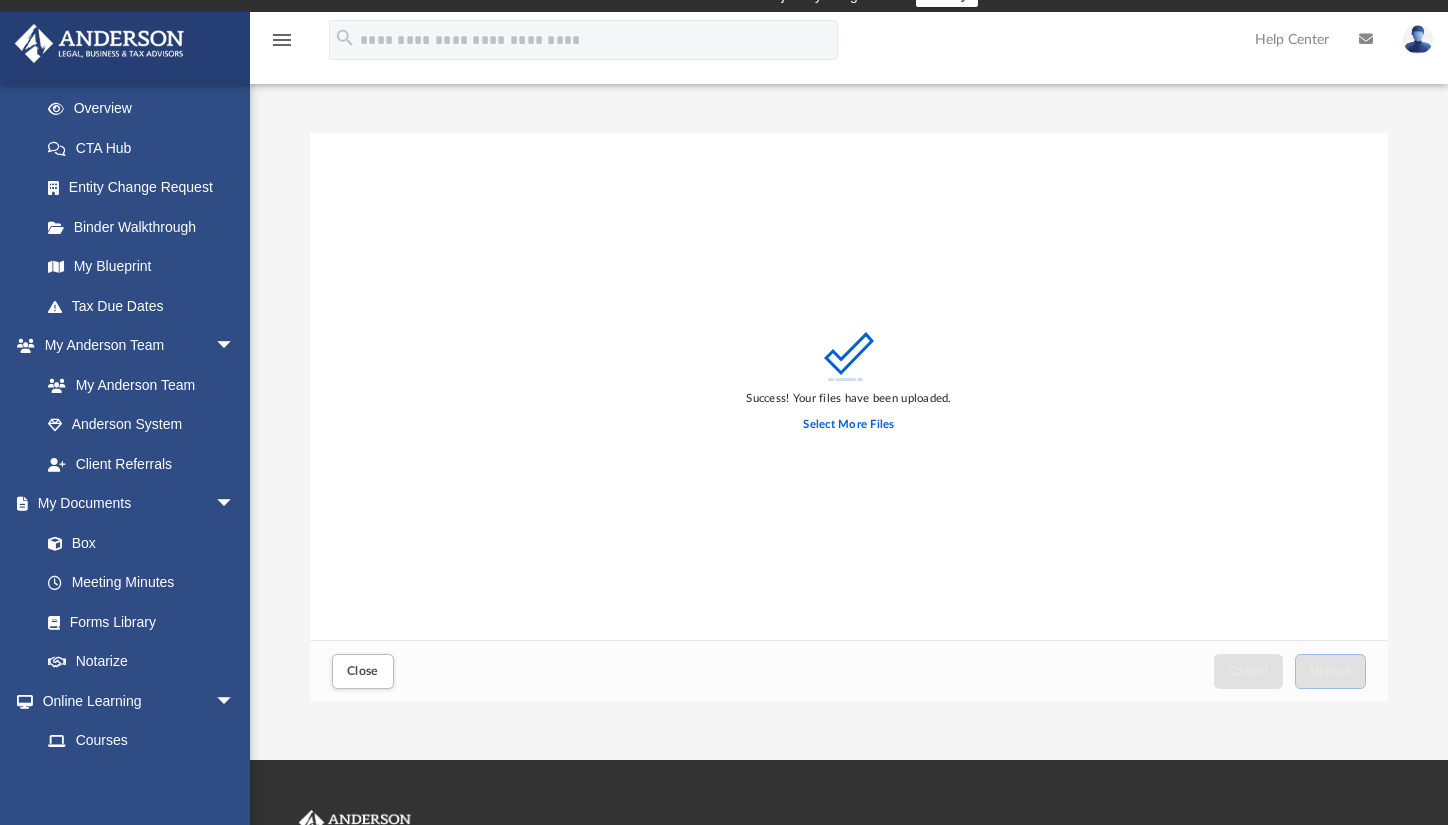 click on "menu" at bounding box center (282, 40) 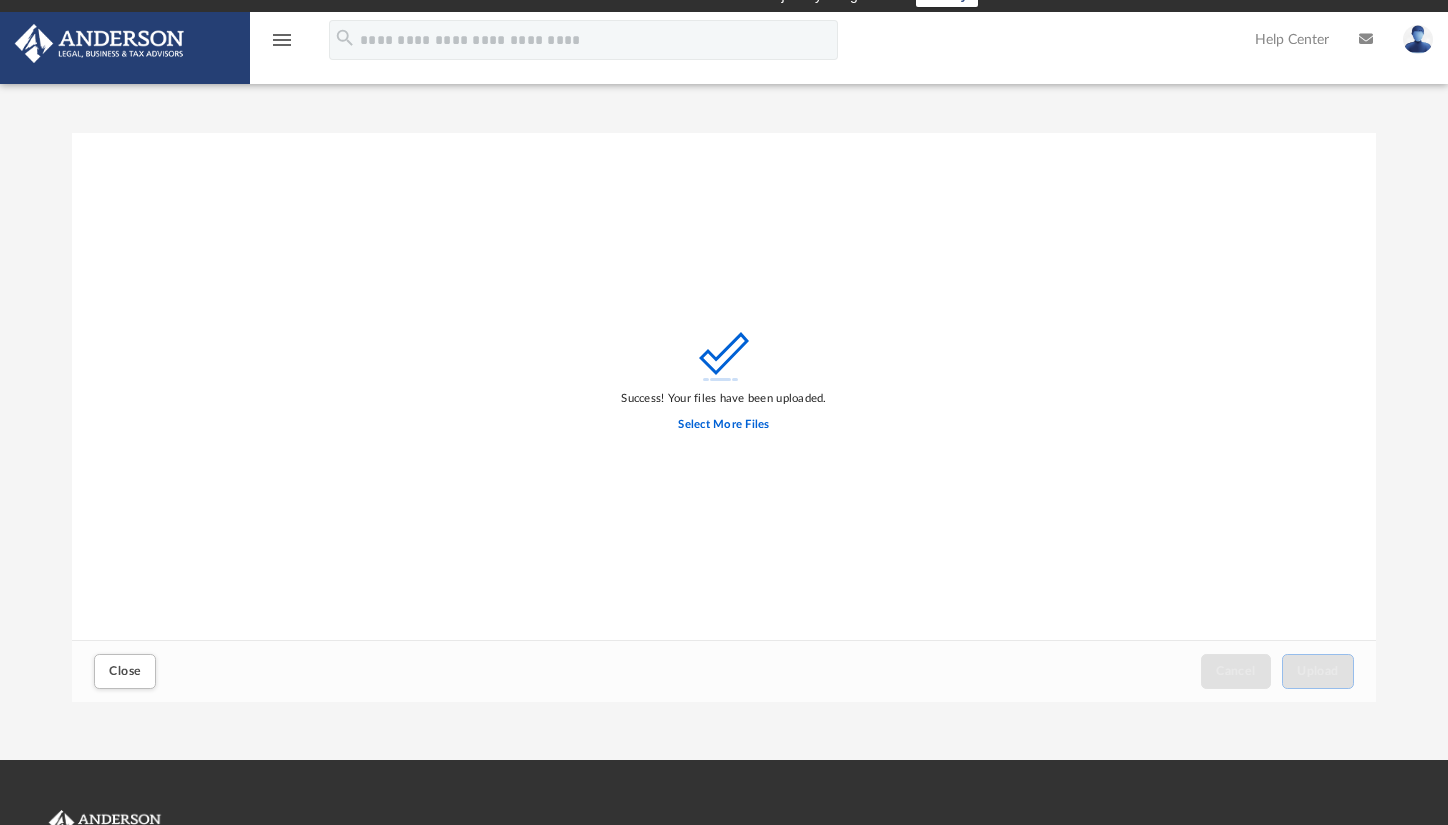 scroll, scrollTop: 16, scrollLeft: 4, axis: both 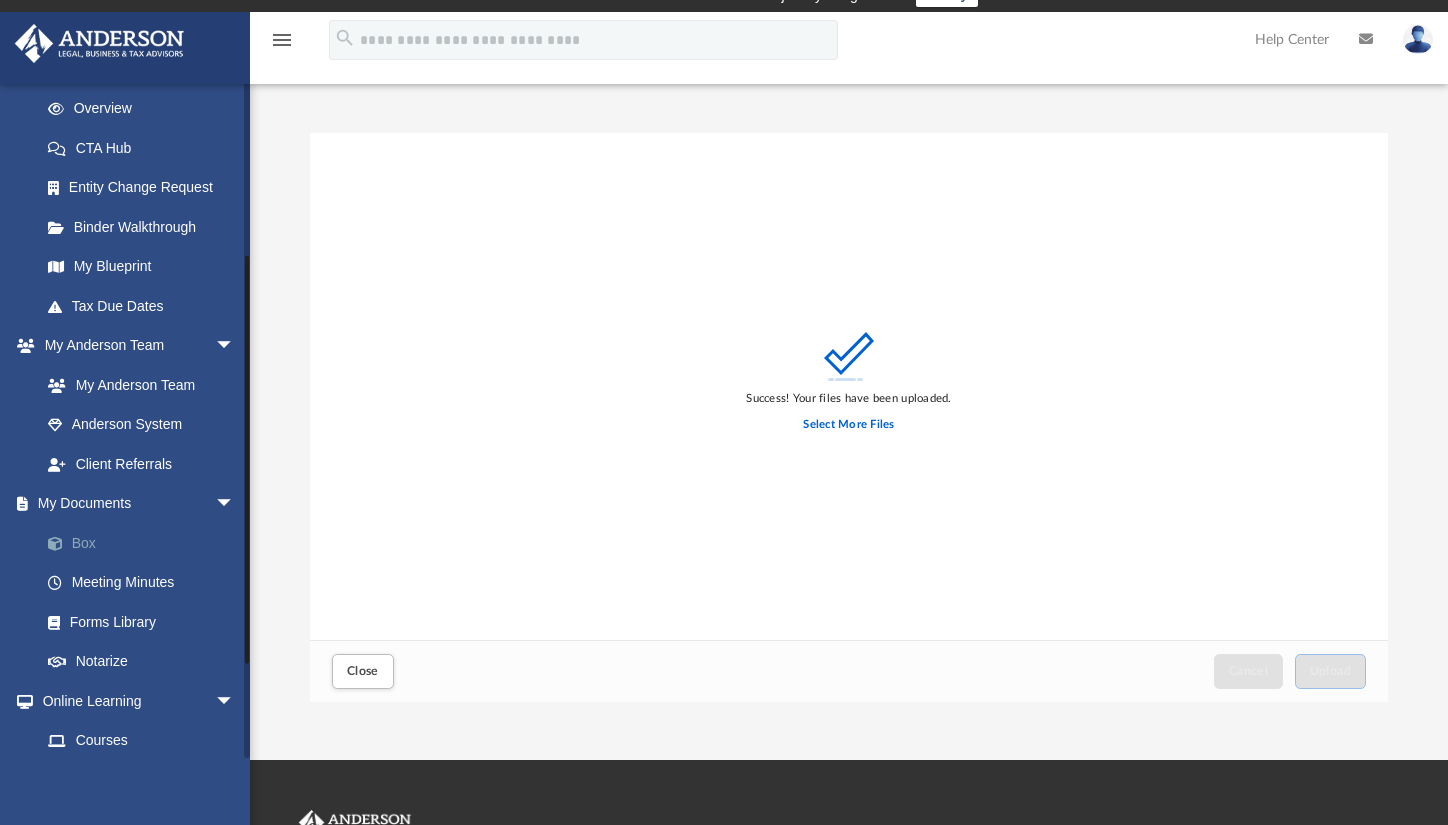 click on "Box" at bounding box center [146, 543] 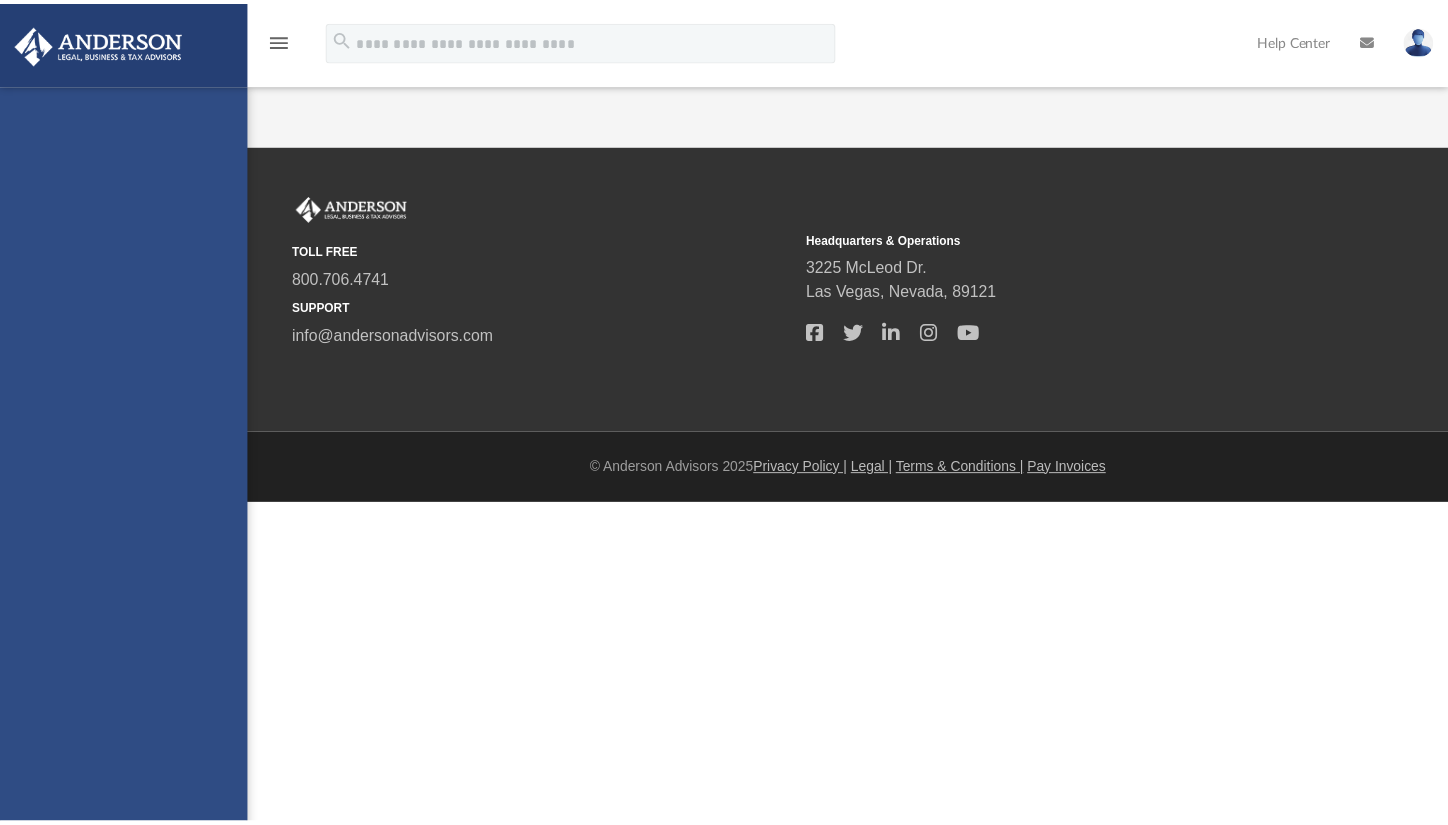 scroll, scrollTop: 22, scrollLeft: 0, axis: vertical 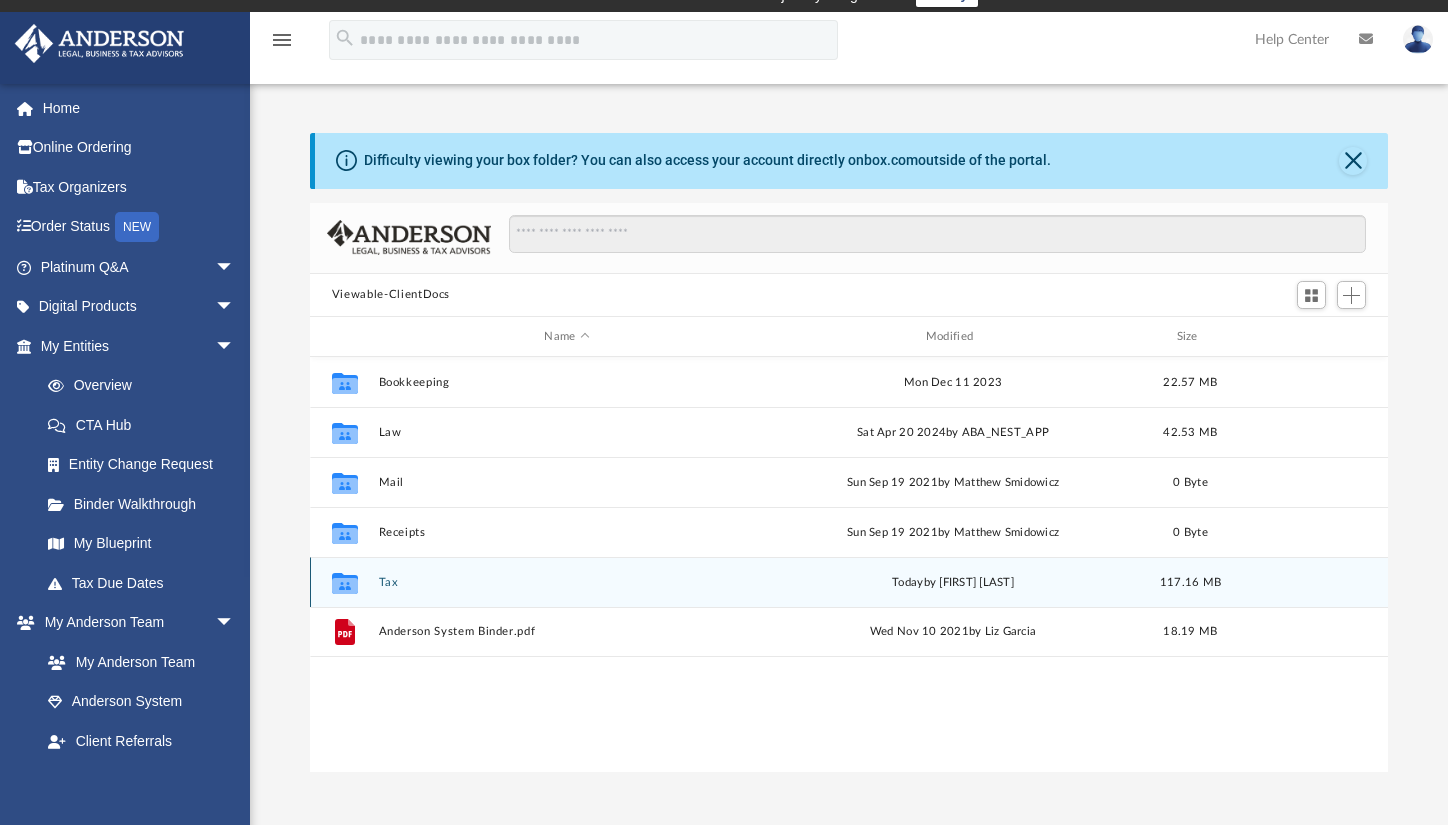 click on "Tax" at bounding box center [566, 582] 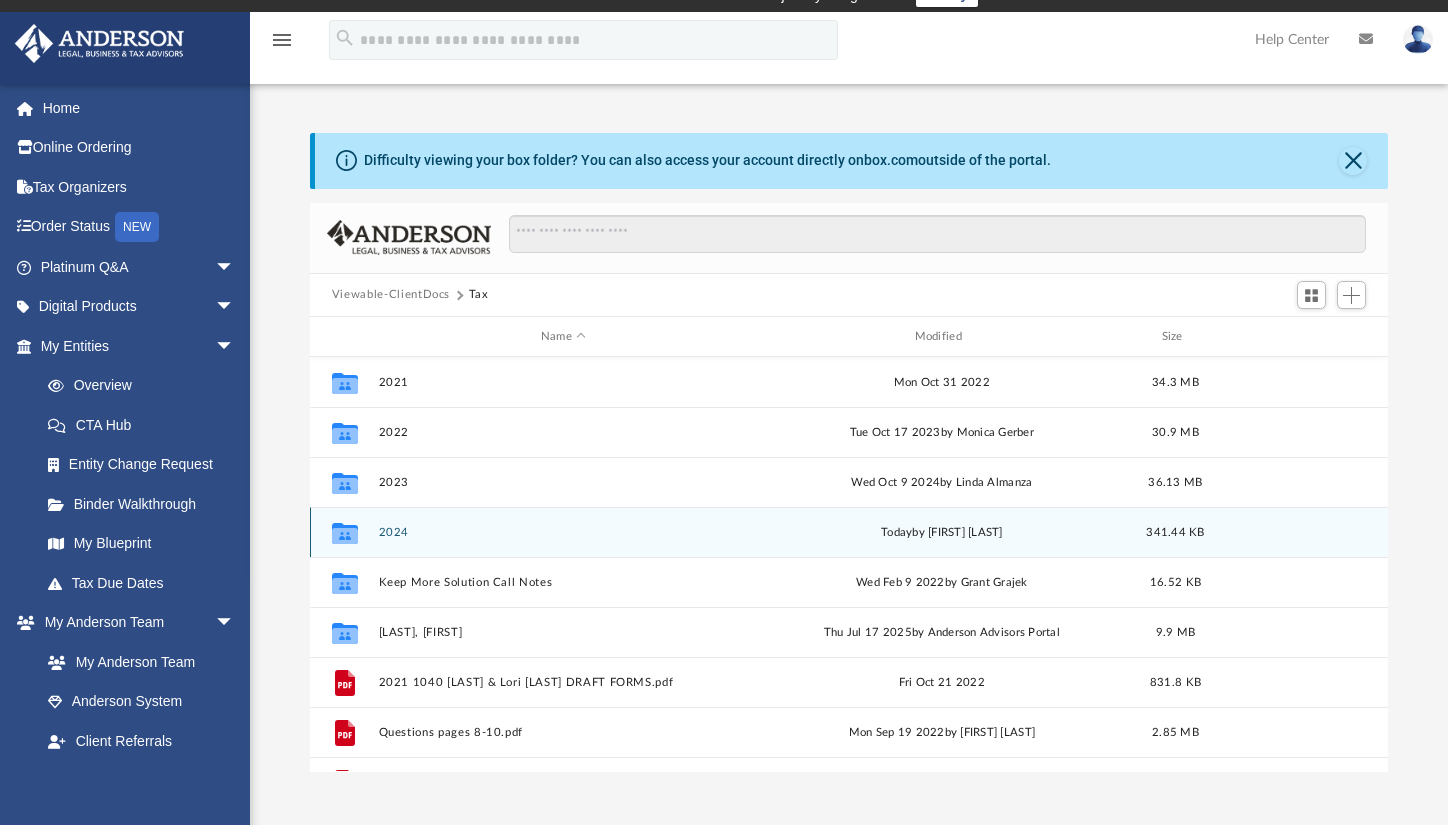 click on "2024" at bounding box center (563, 532) 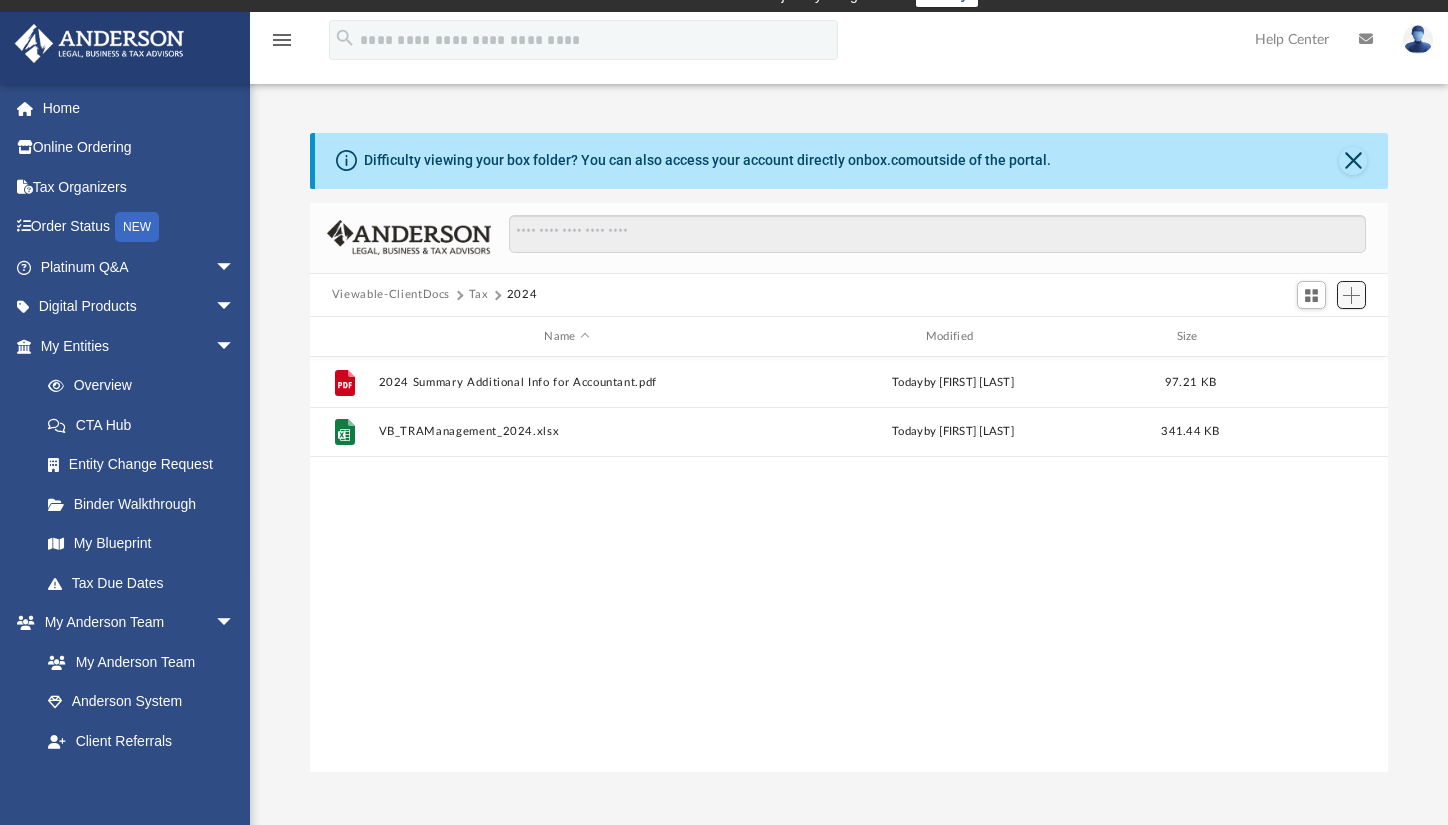 click at bounding box center [1351, 295] 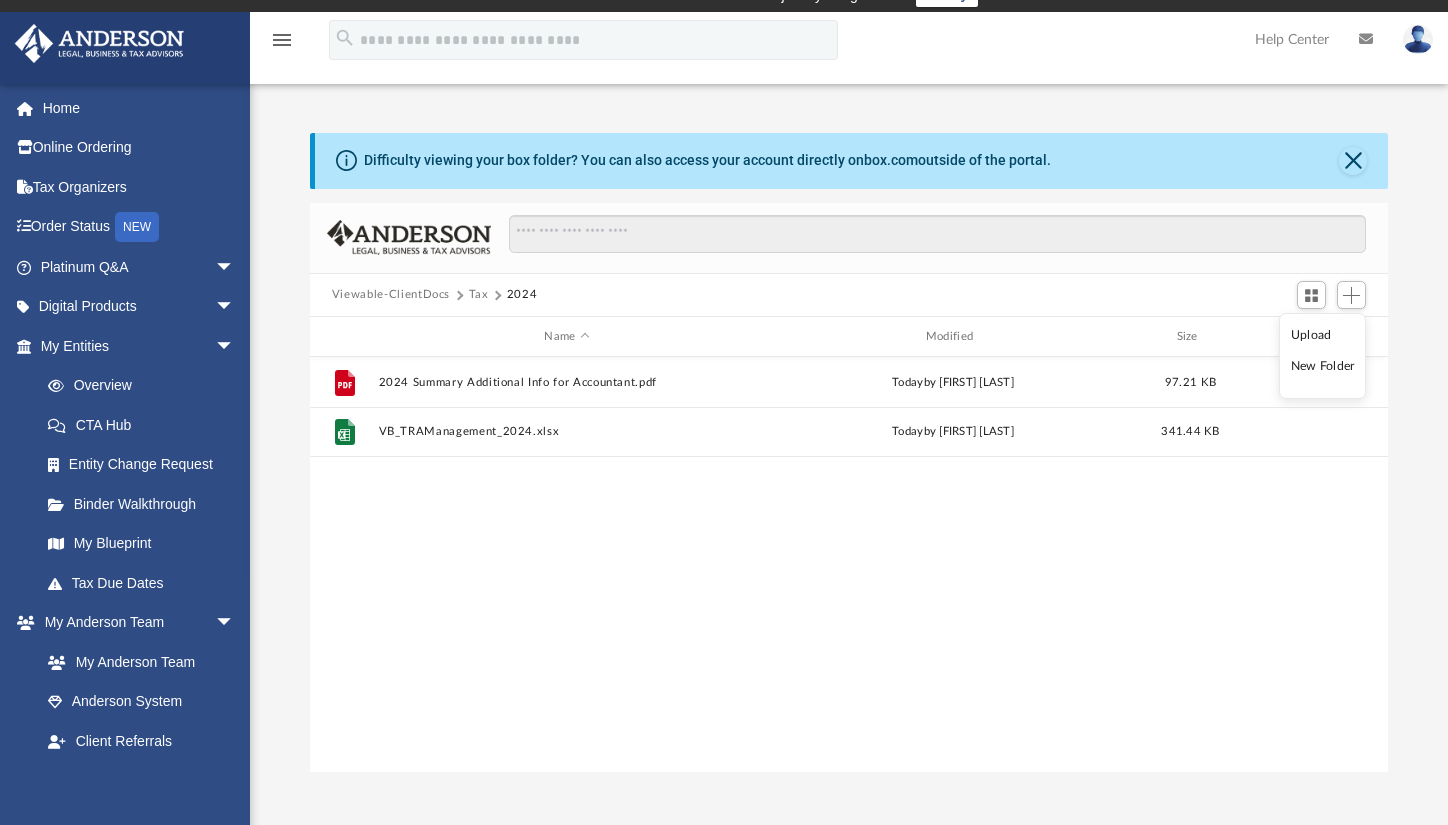 click on "Upload" at bounding box center [1323, 335] 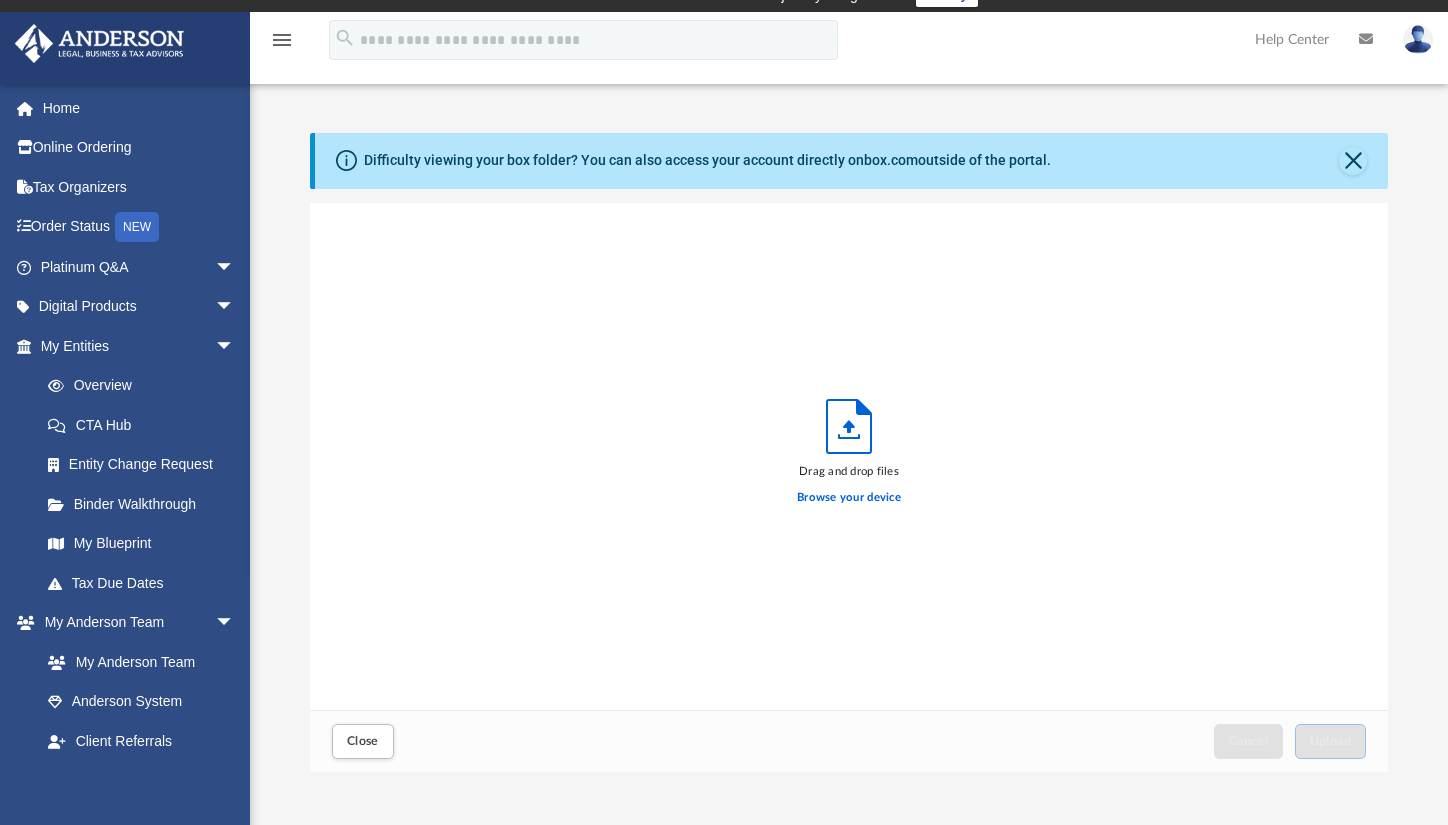 scroll, scrollTop: 492, scrollLeft: 1063, axis: both 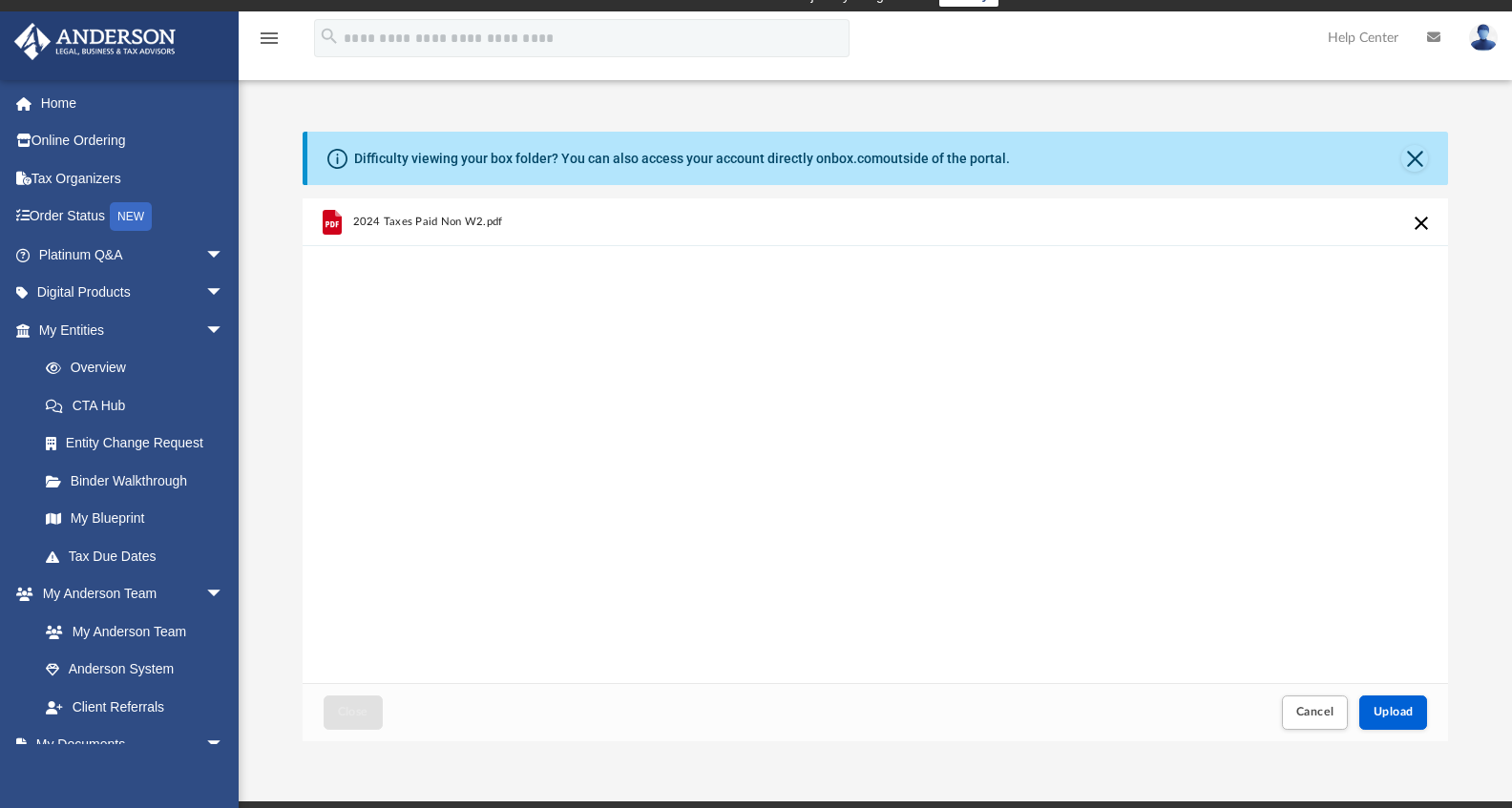 click on "2024 Taxes Paid Non W2.pdf" at bounding box center (875, 441) 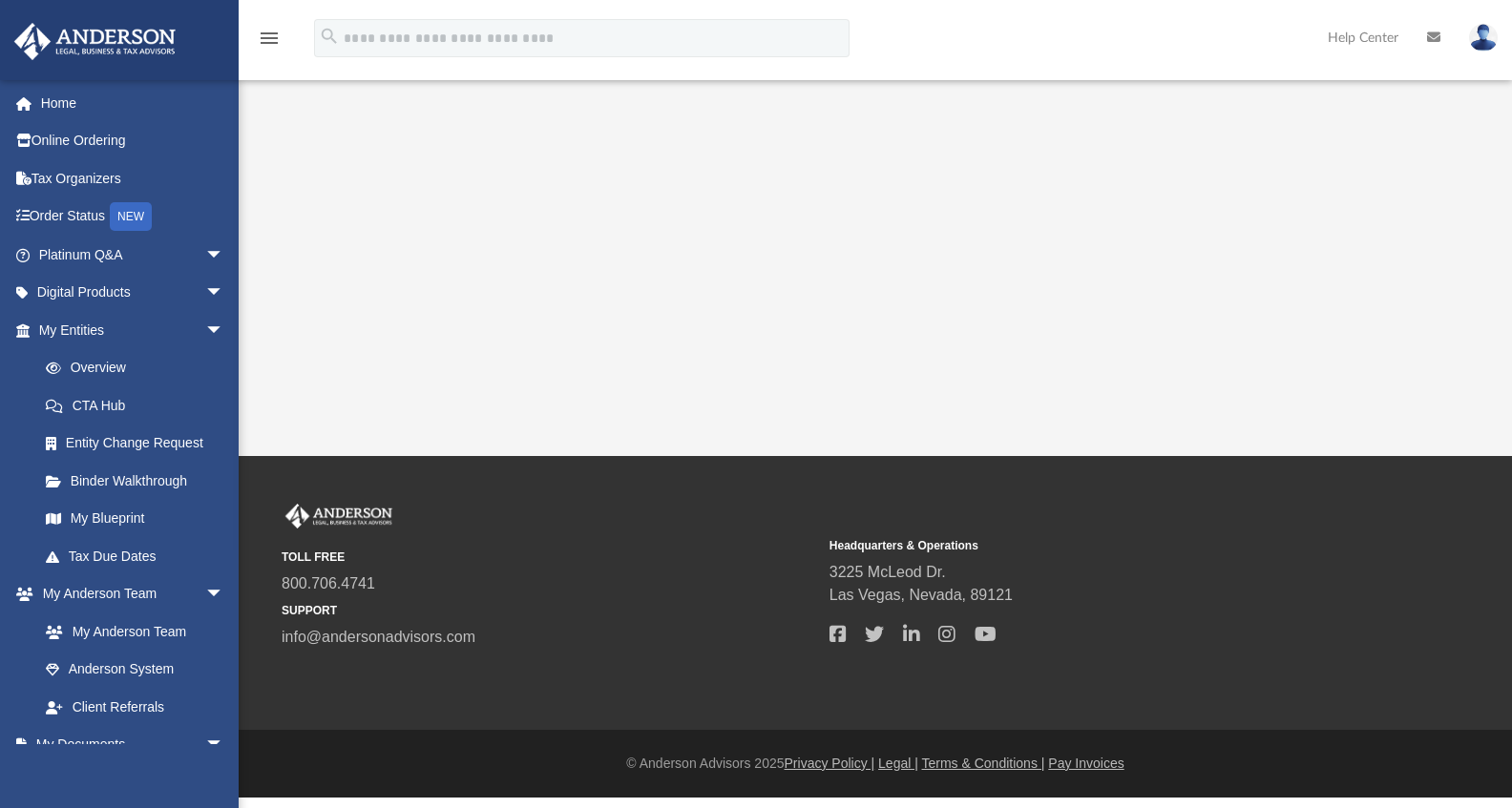 scroll, scrollTop: 21, scrollLeft: 0, axis: vertical 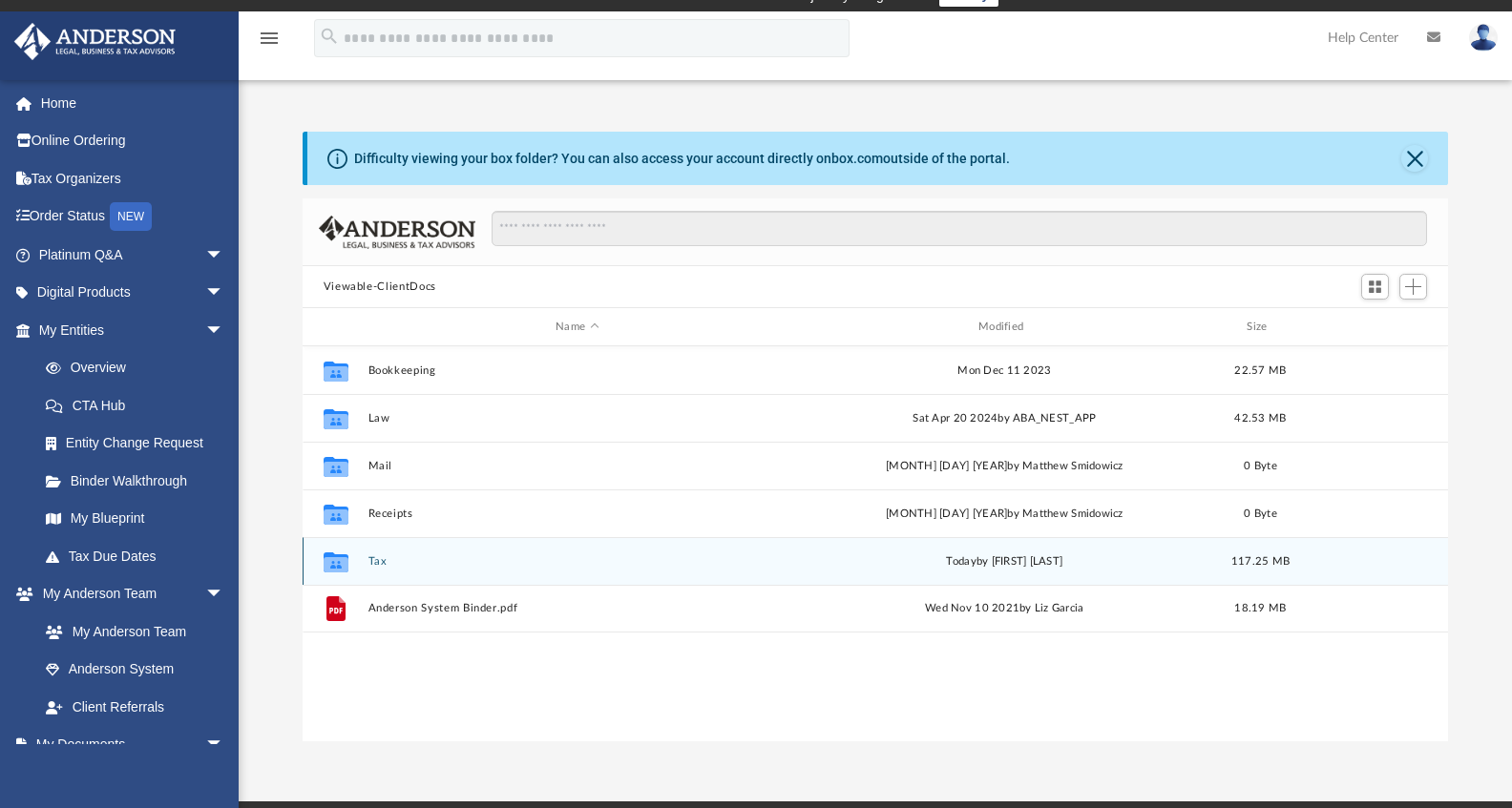 click on "Tax" at bounding box center (577, 561) 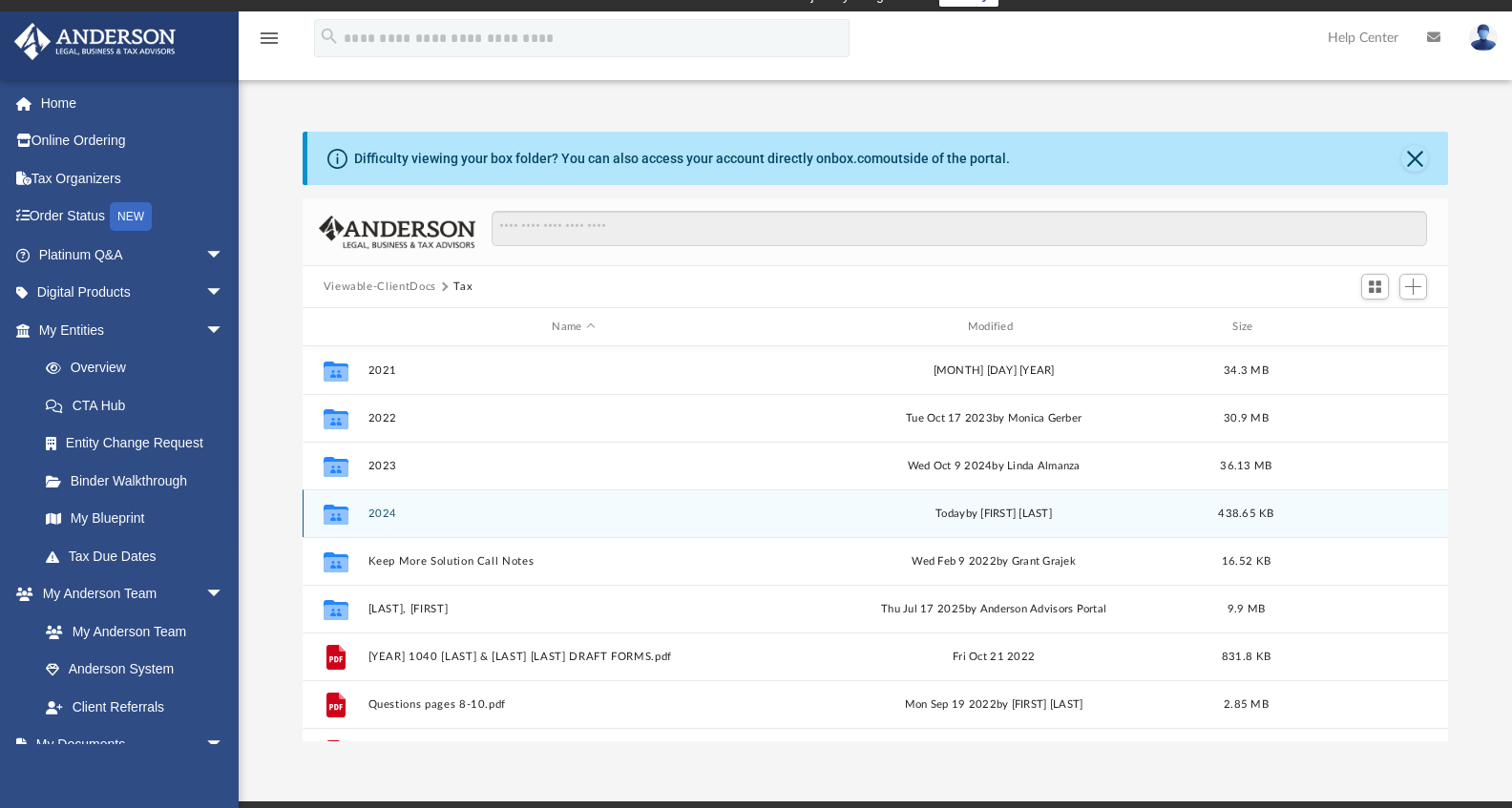 click on "2024" at bounding box center (573, 513) 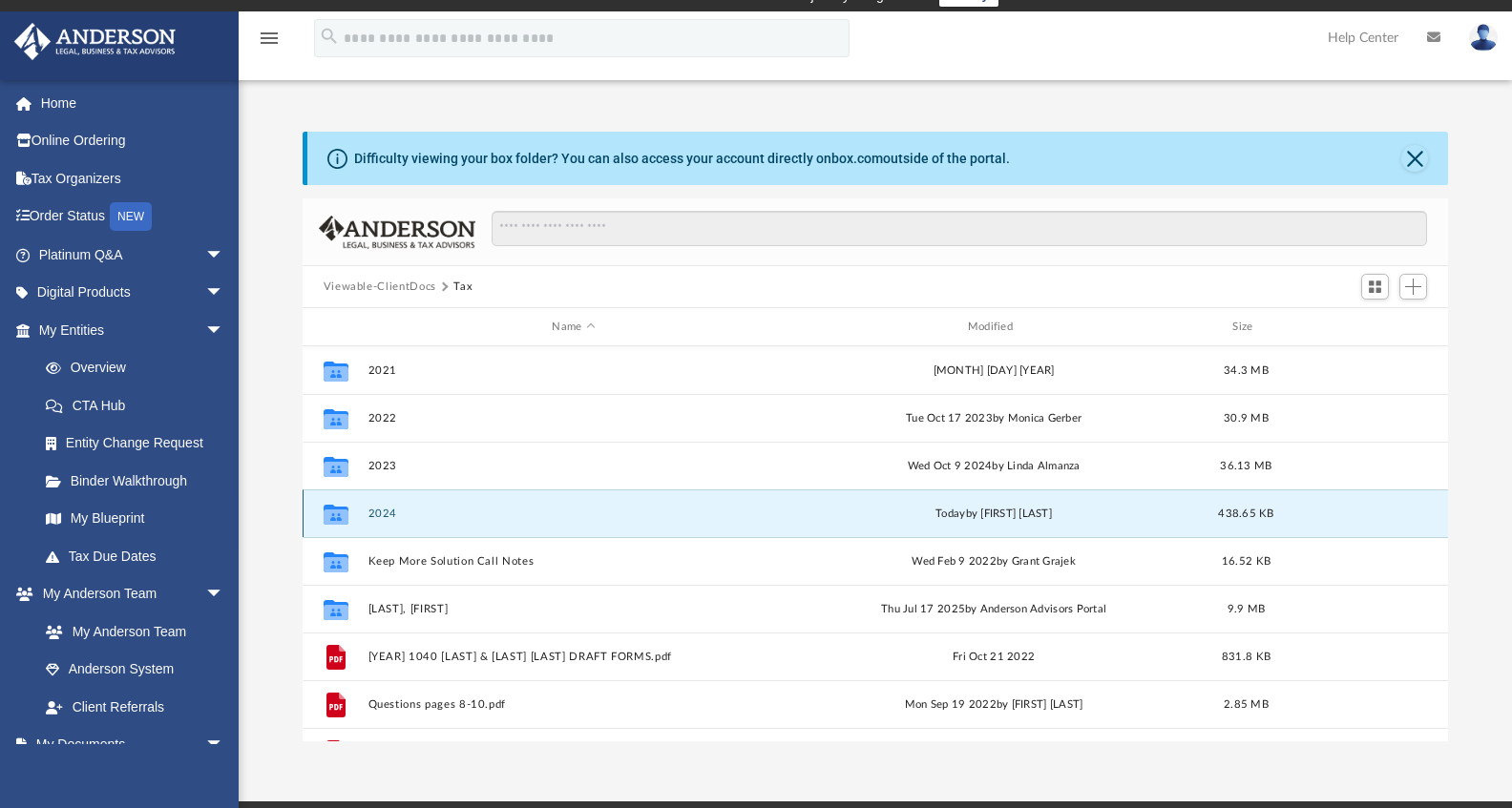 click on "2024" at bounding box center (573, 513) 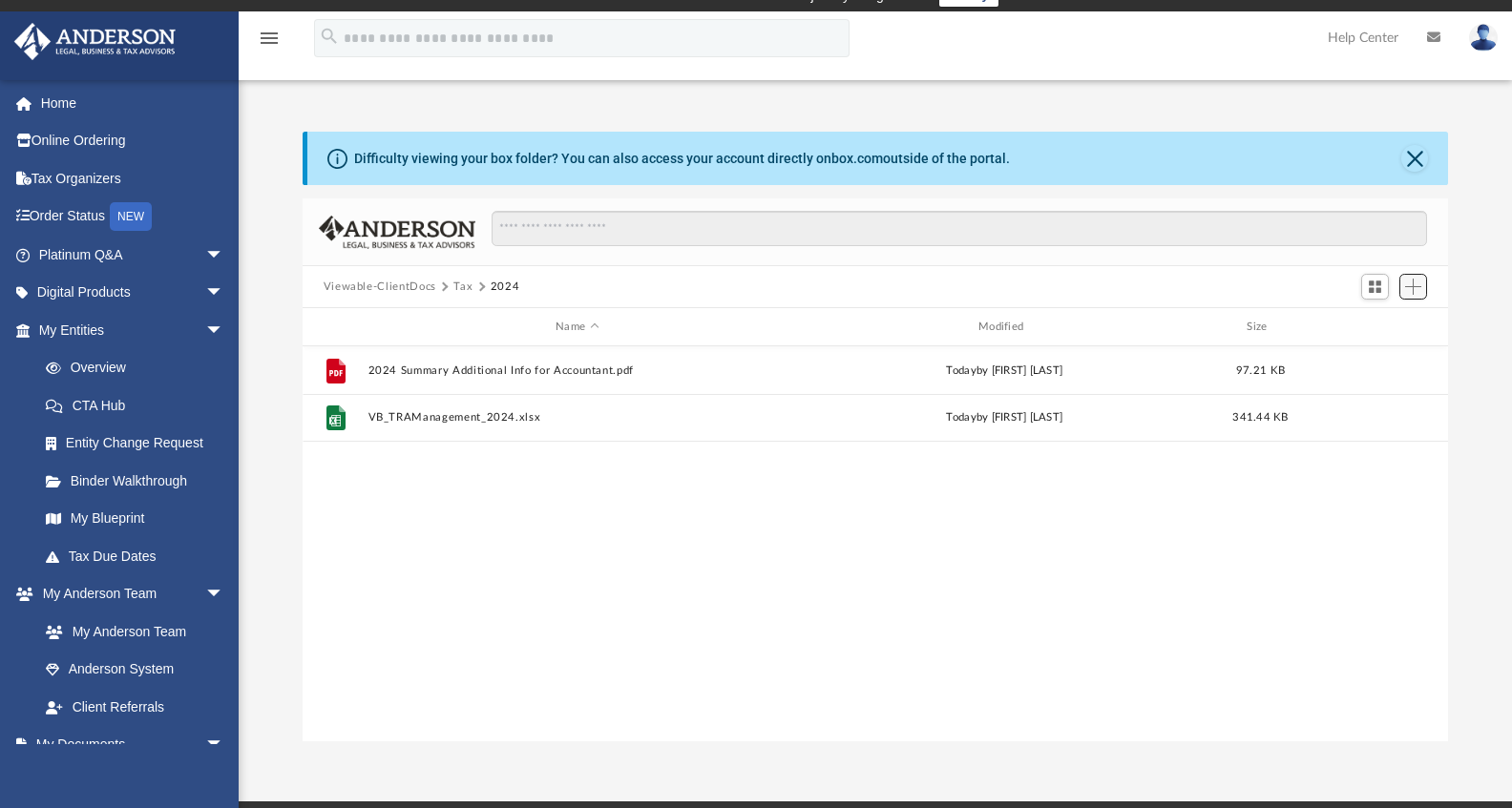 click at bounding box center [1413, 286] 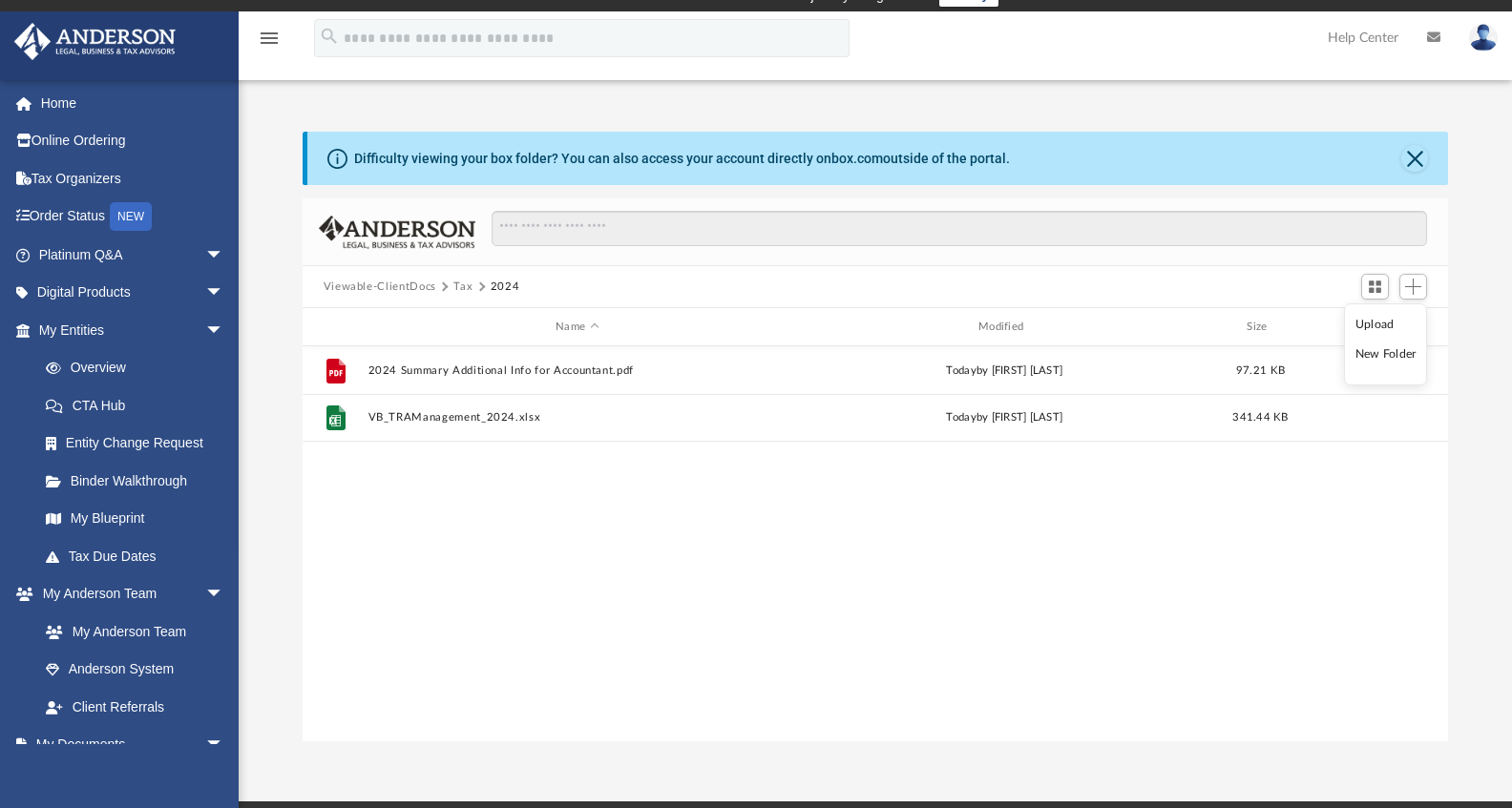 click on "Upload" at bounding box center (1386, 324) 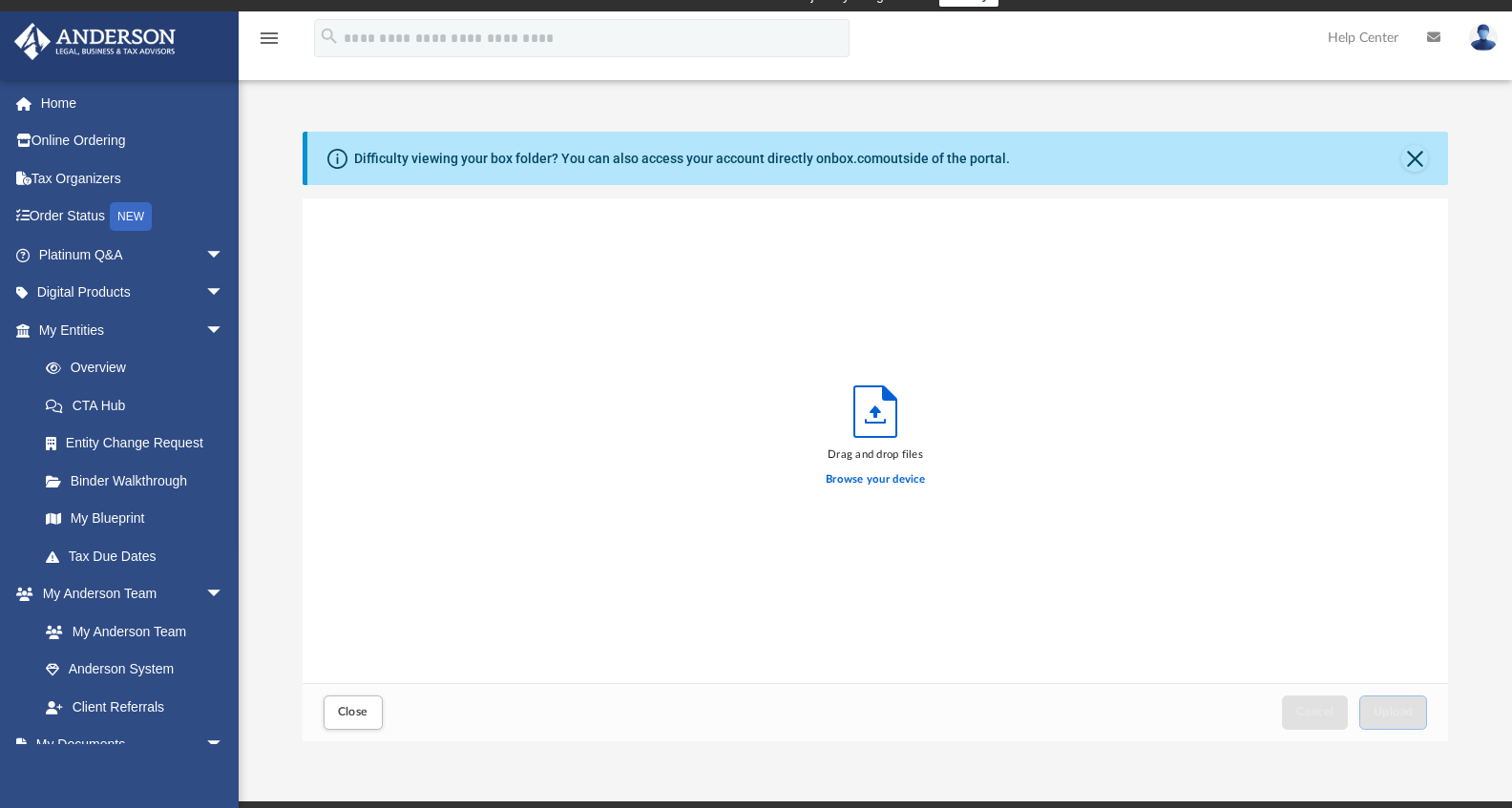 scroll, scrollTop: 15, scrollLeft: 15, axis: both 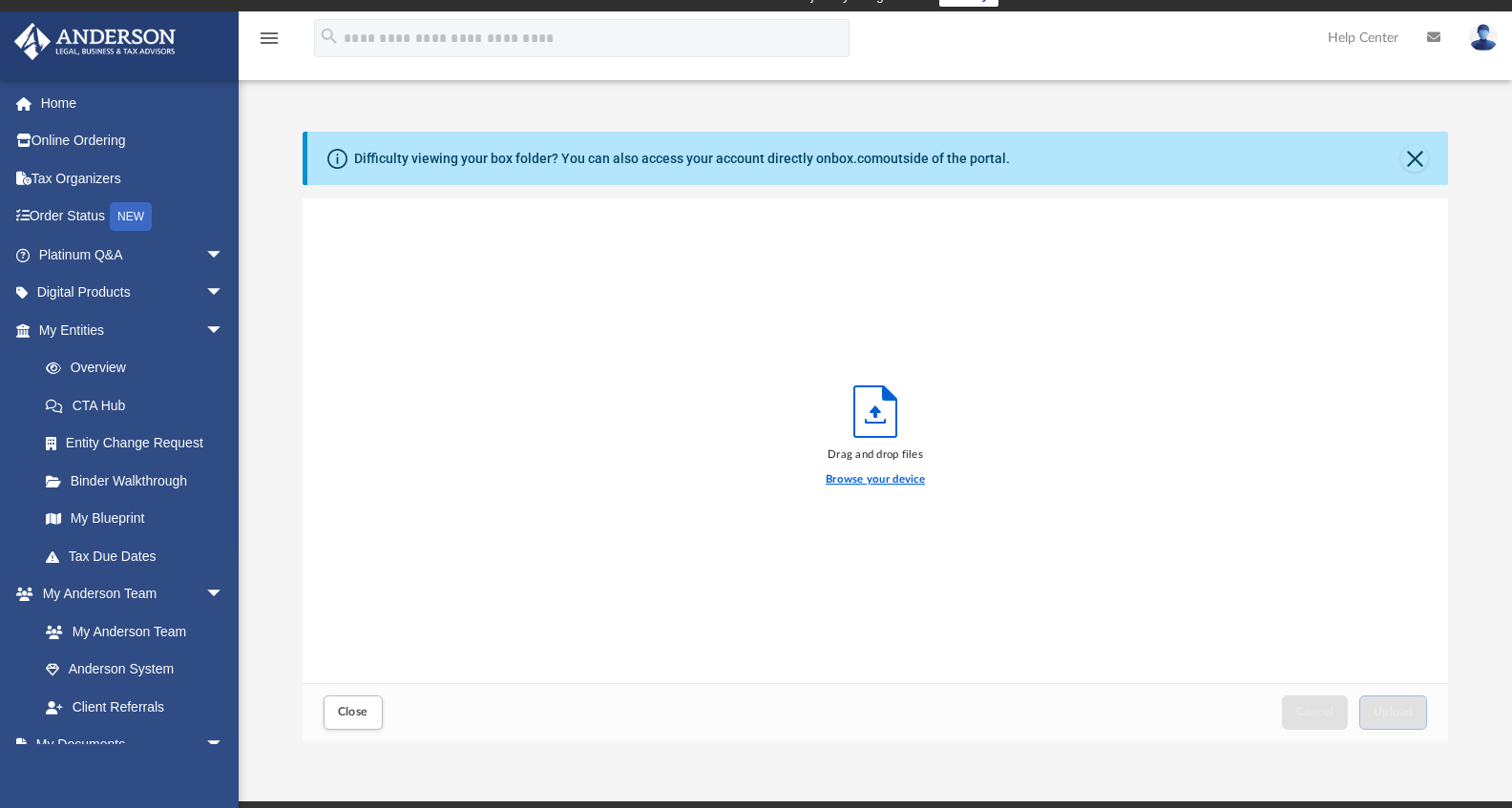 click on "Browse your device" at bounding box center [875, 480] 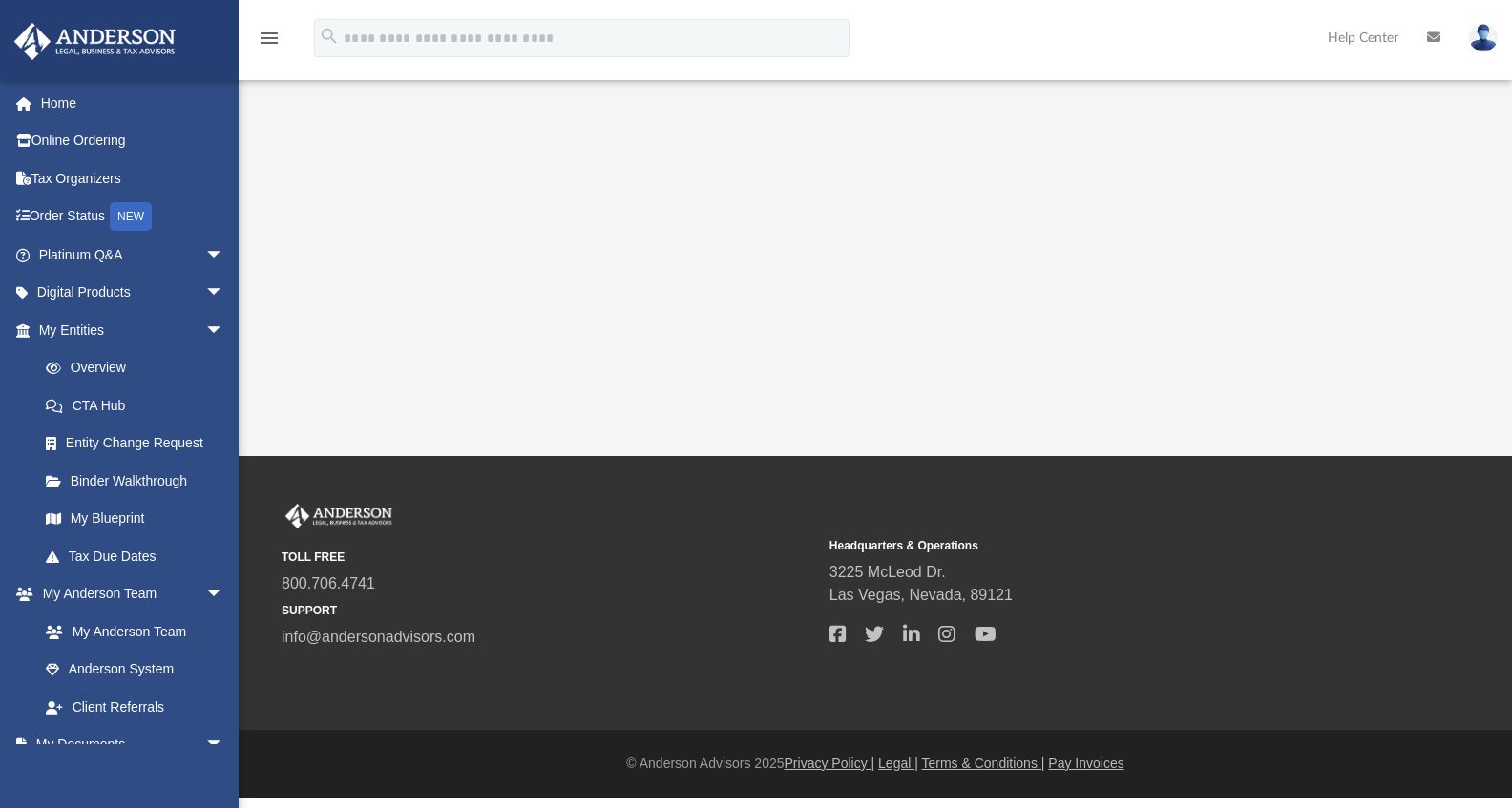 scroll, scrollTop: 21, scrollLeft: 0, axis: vertical 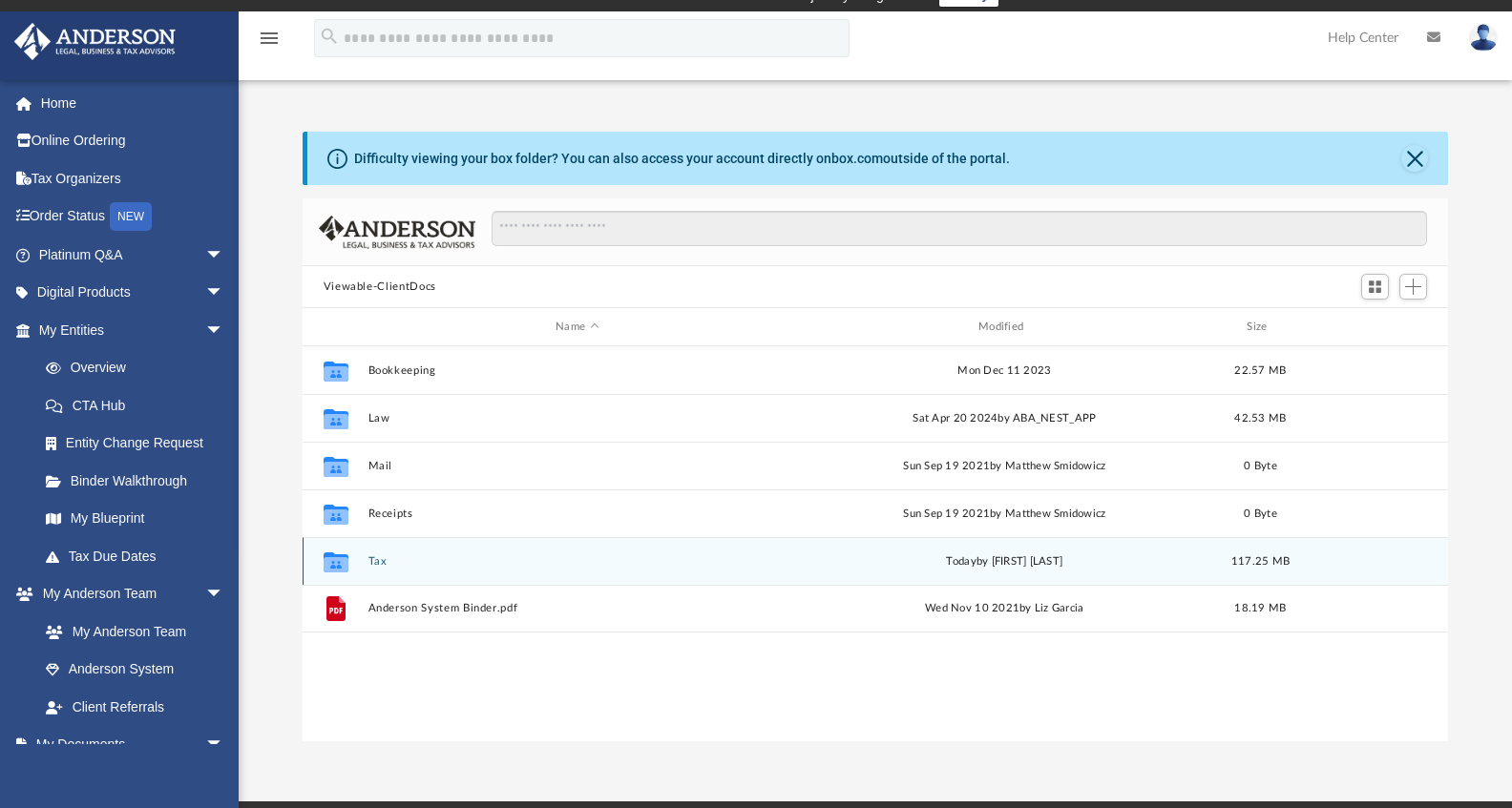 click on "Tax" at bounding box center [577, 561] 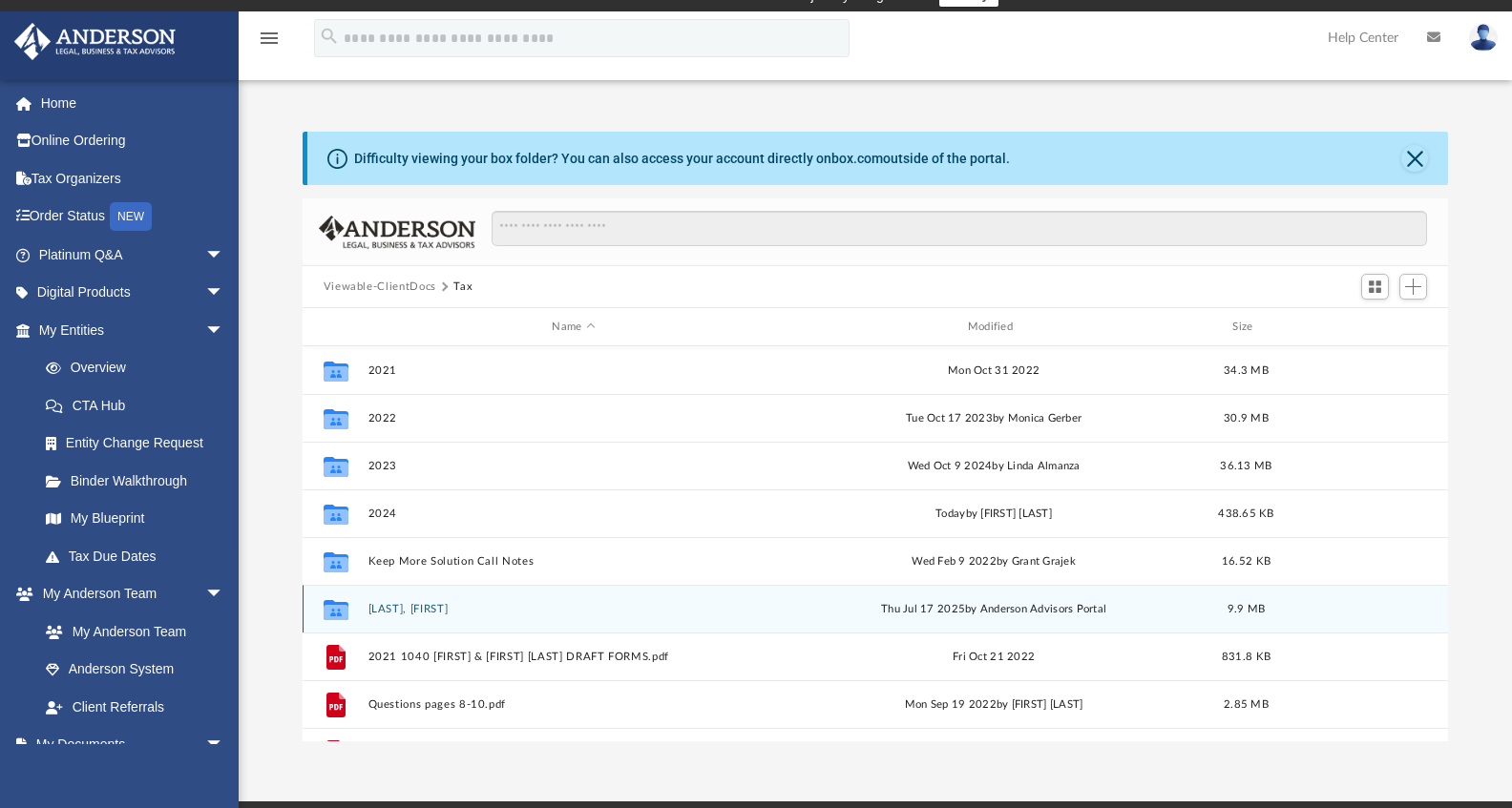 click on "[LAST], [FIRST]" at bounding box center [573, 609] 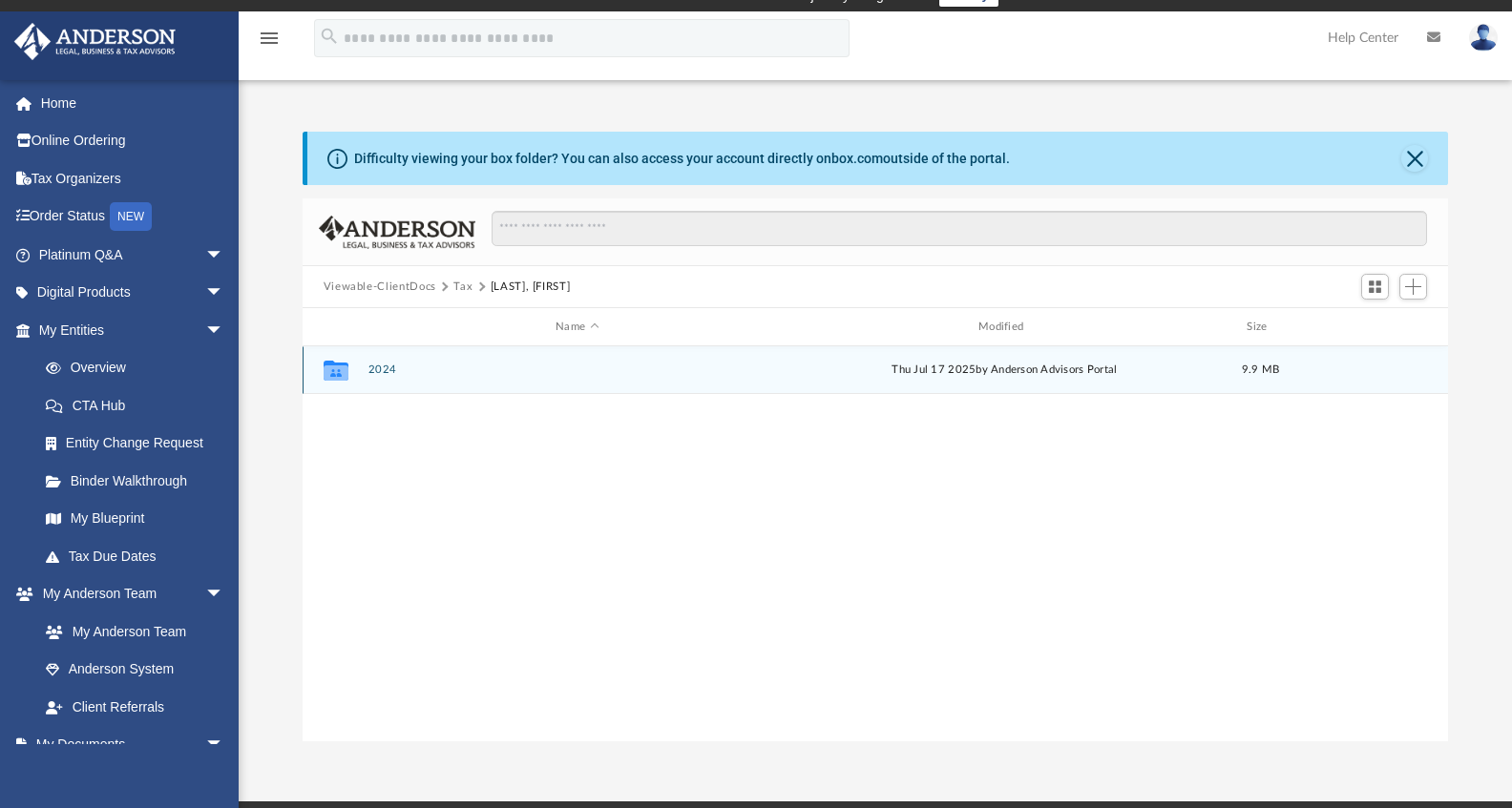click on "2024" at bounding box center [577, 369] 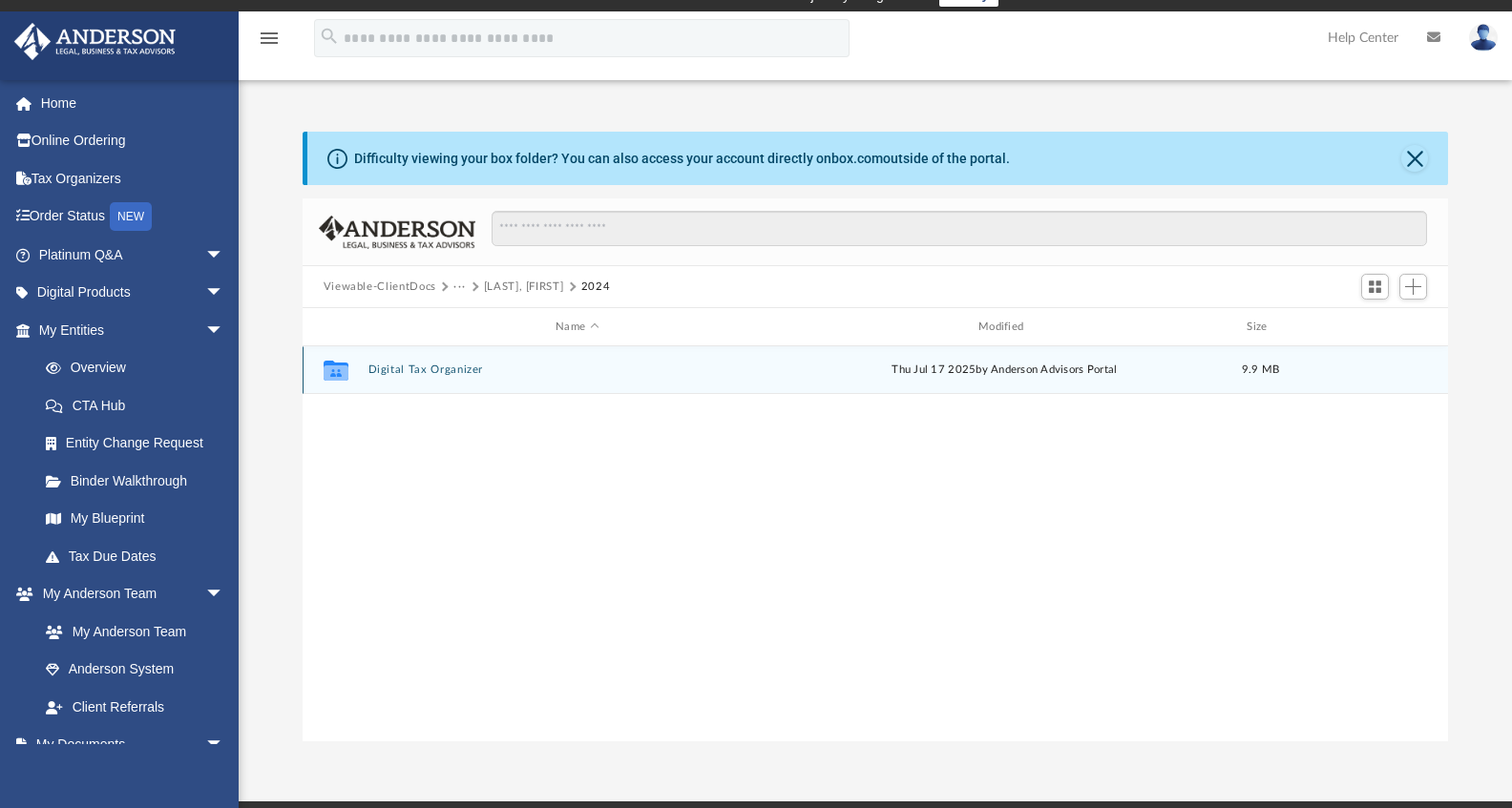 click on "Digital Tax Organizer" at bounding box center [577, 369] 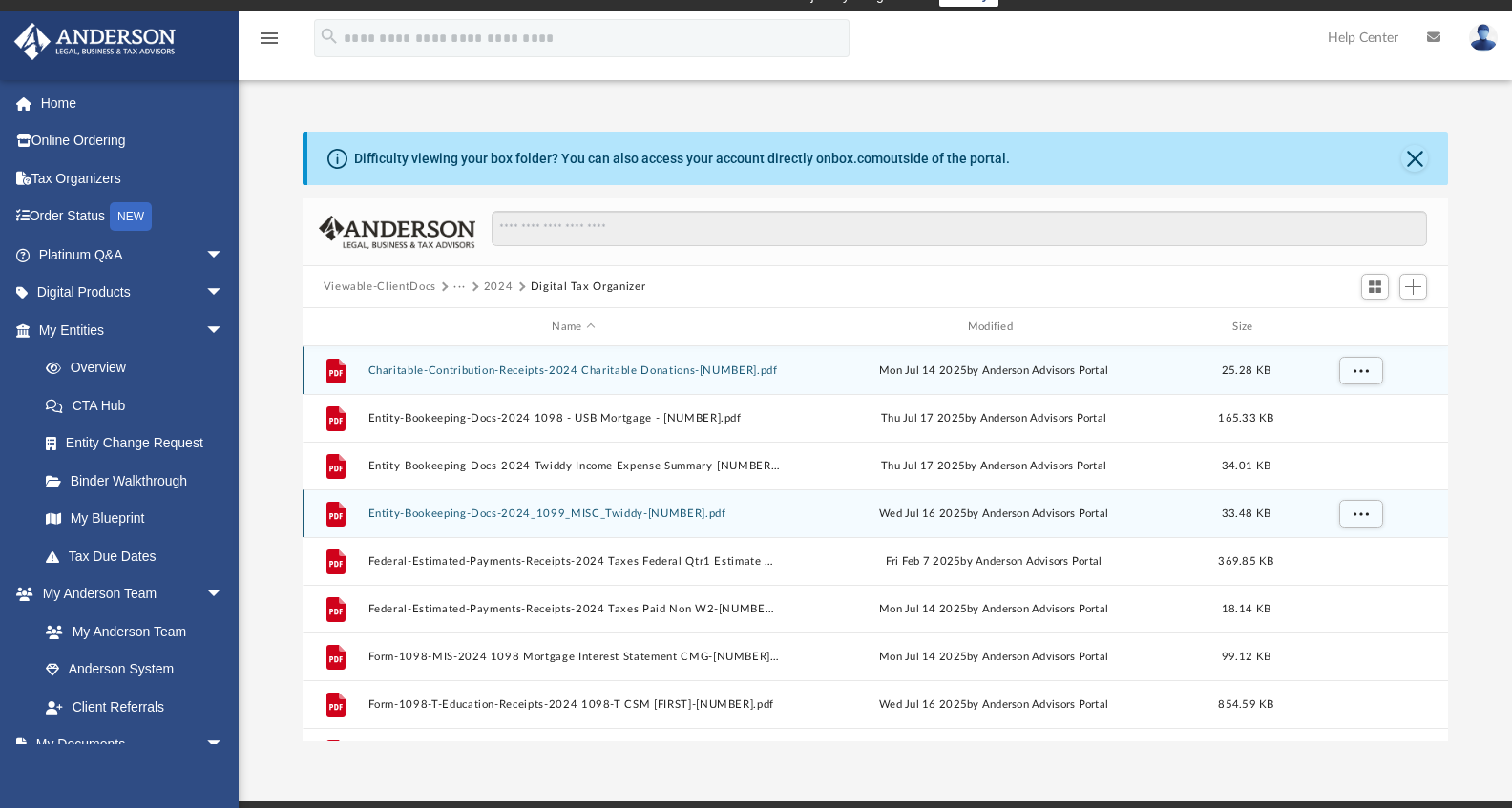scroll, scrollTop: 511, scrollLeft: 0, axis: vertical 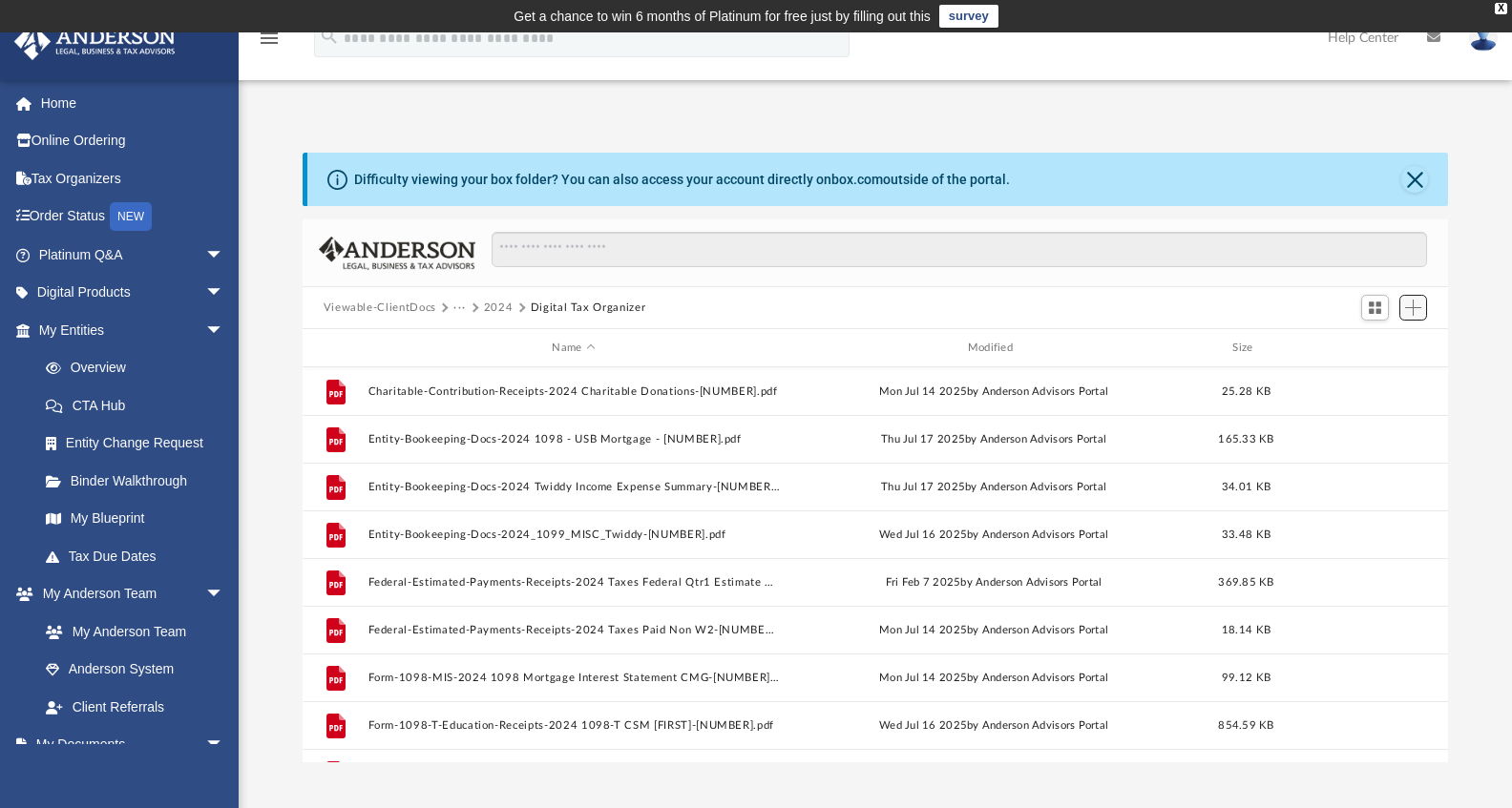 click at bounding box center [1413, 307] 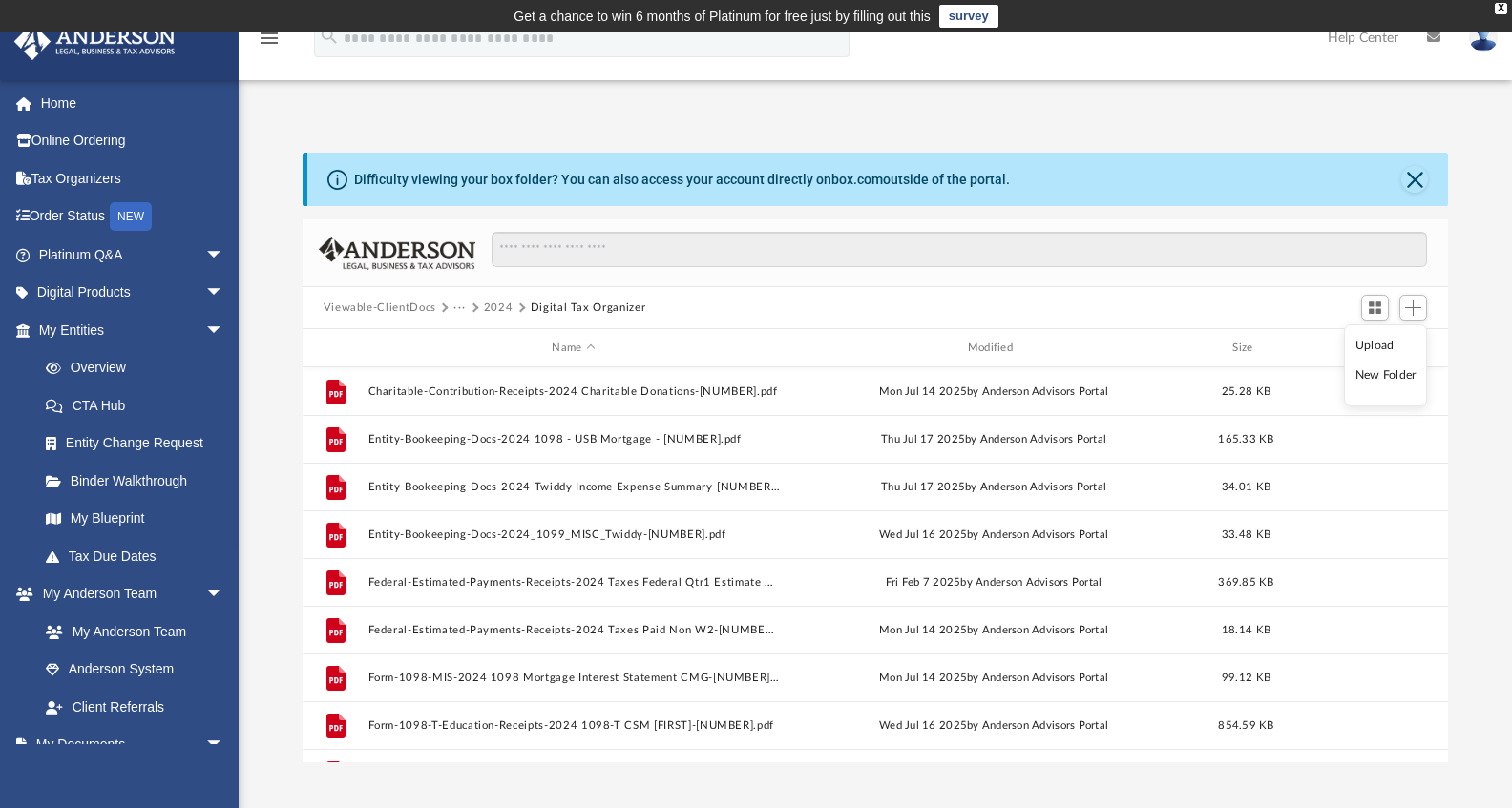 click on "Upload" at bounding box center (1386, 345) 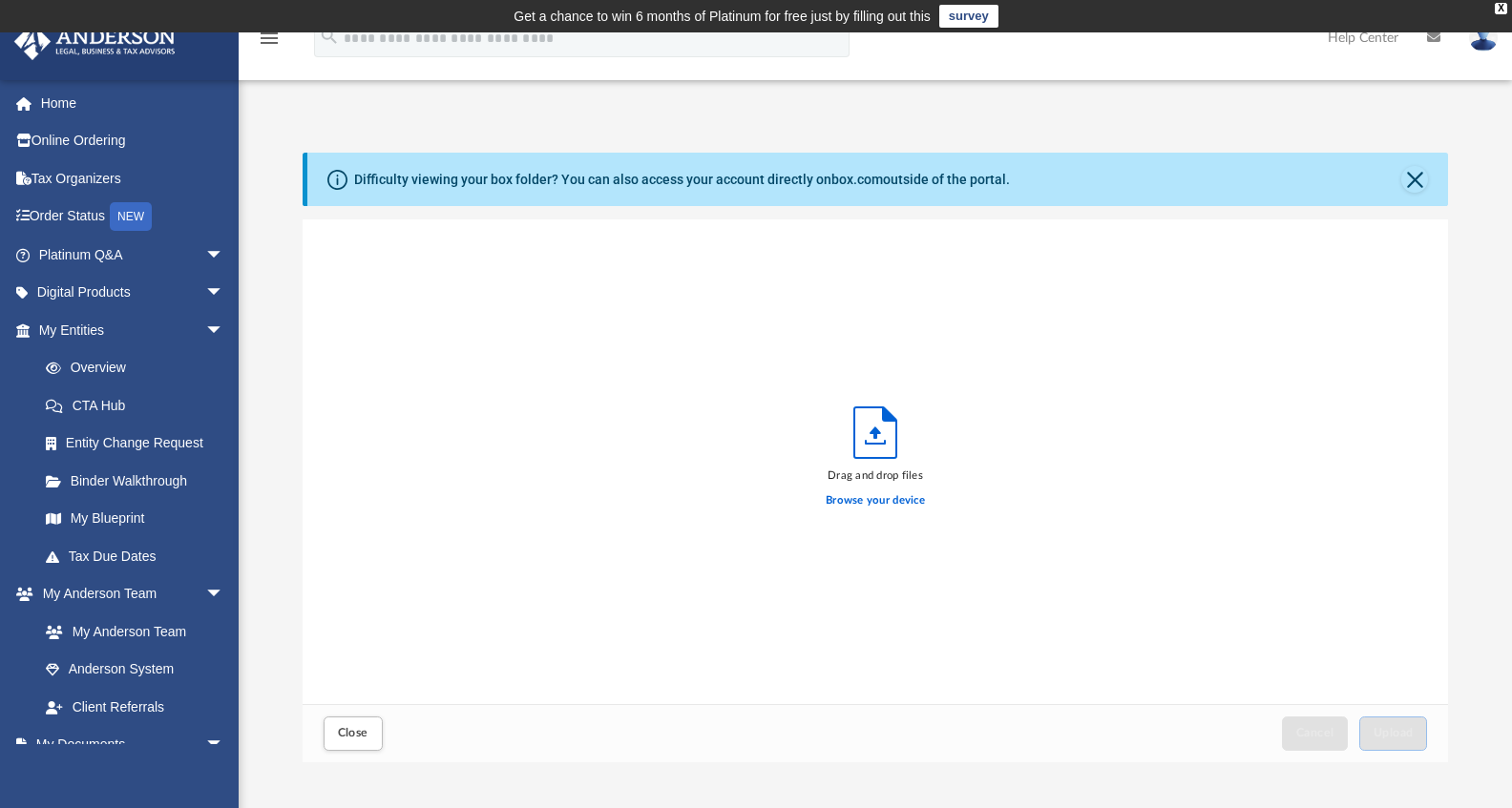 scroll, scrollTop: 15, scrollLeft: 15, axis: both 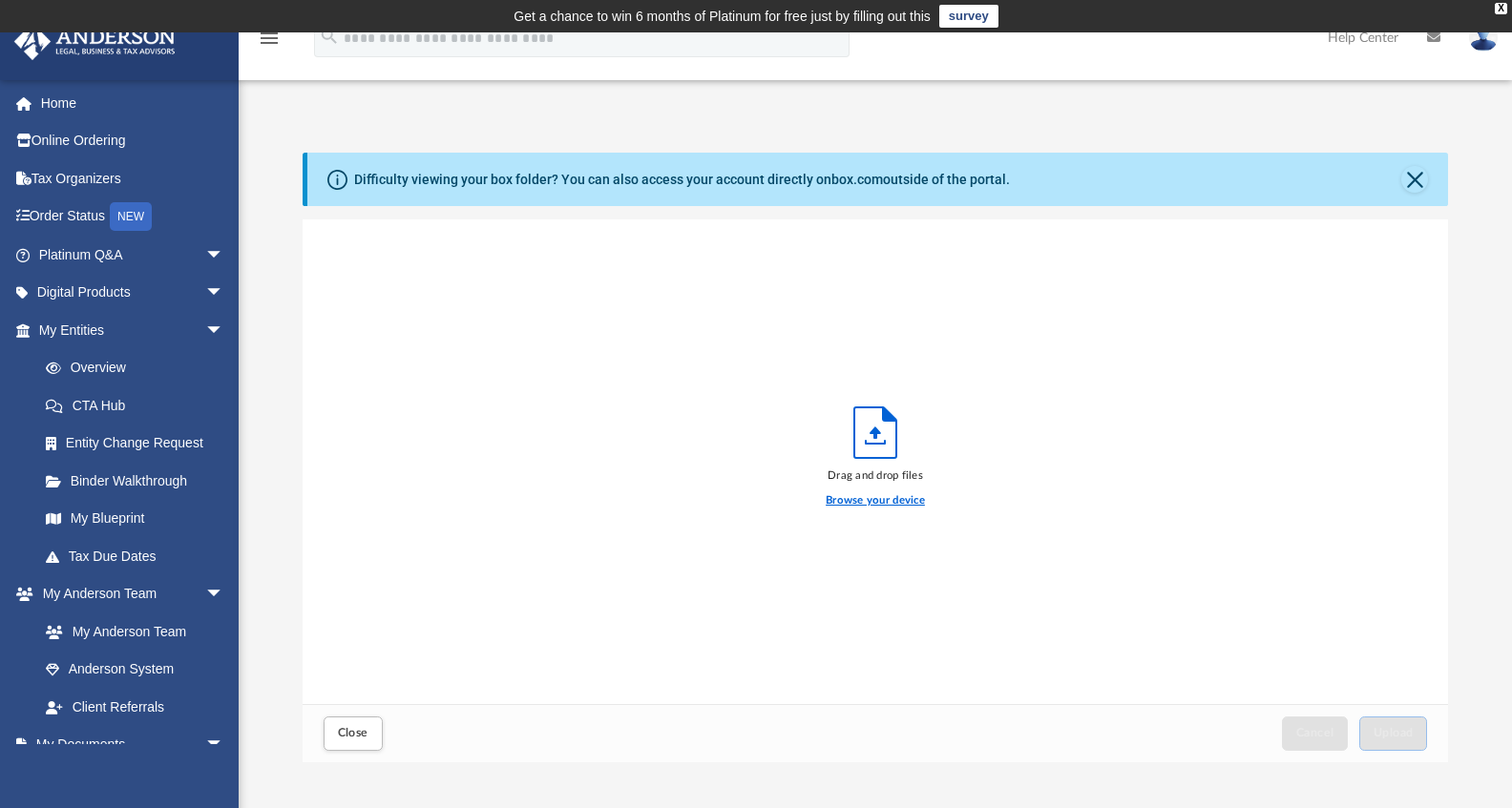 click on "Browse your device" at bounding box center (875, 501) 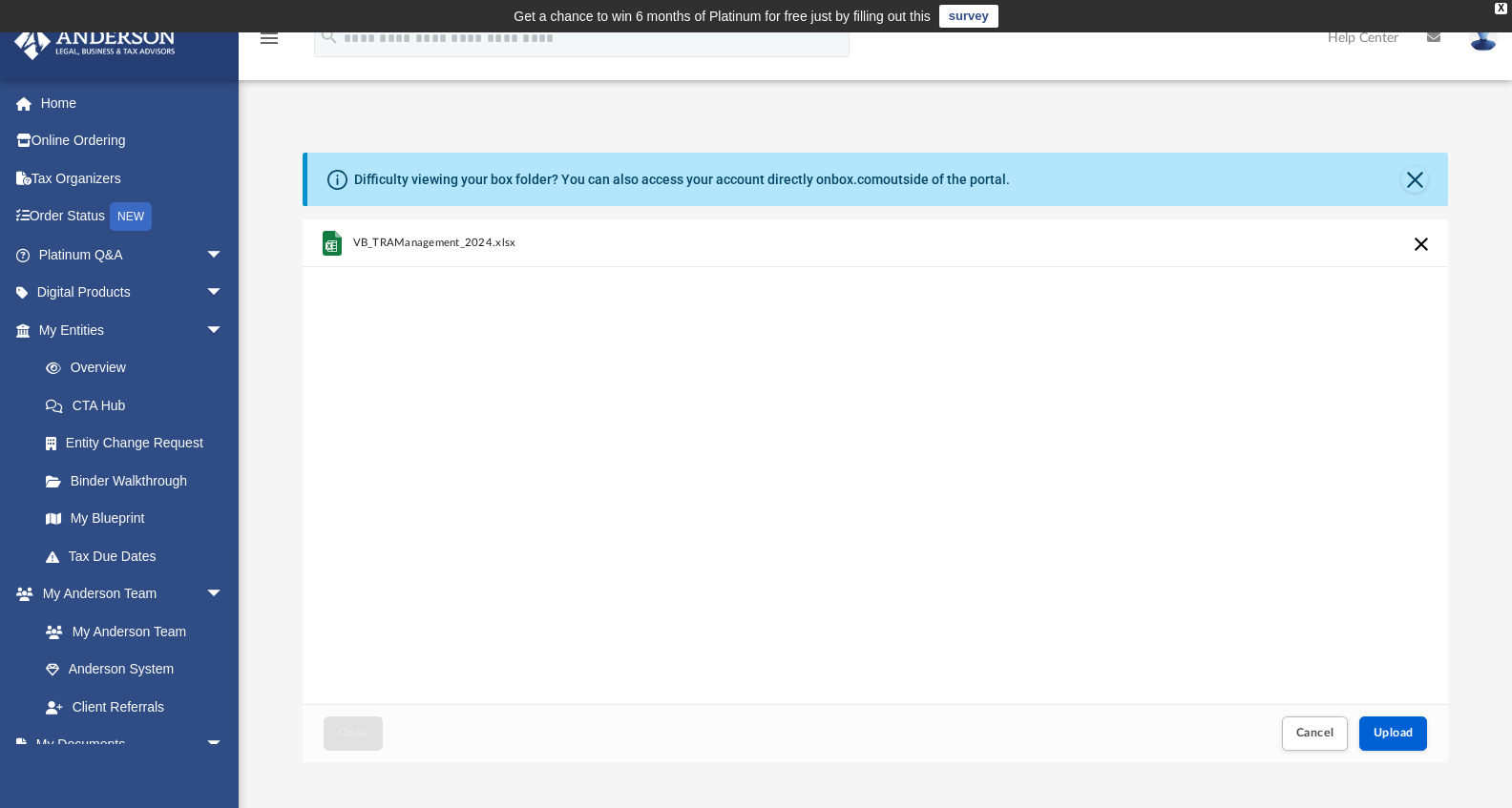 scroll, scrollTop: 85, scrollLeft: 0, axis: vertical 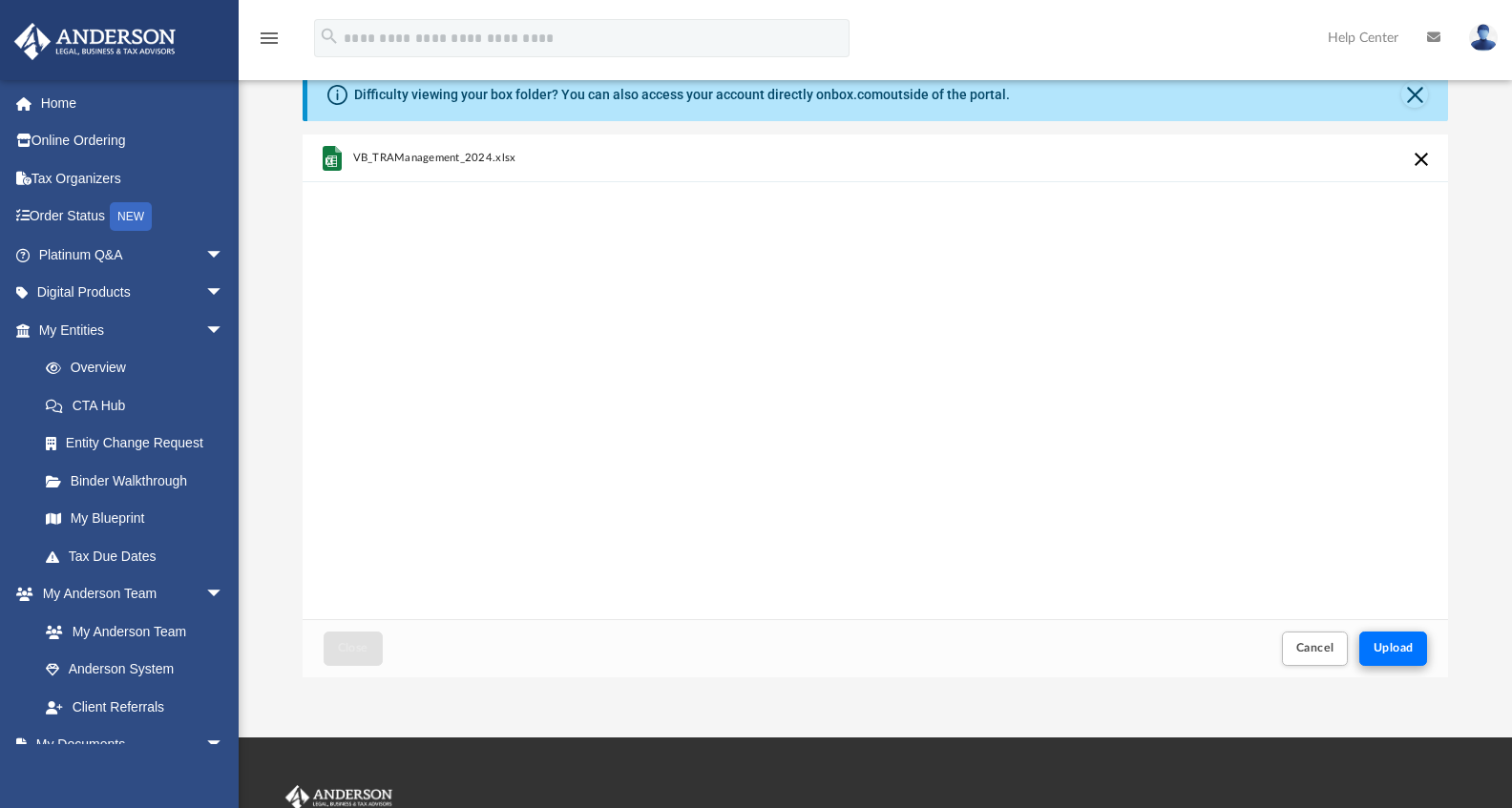 click on "Upload" at bounding box center (1394, 648) 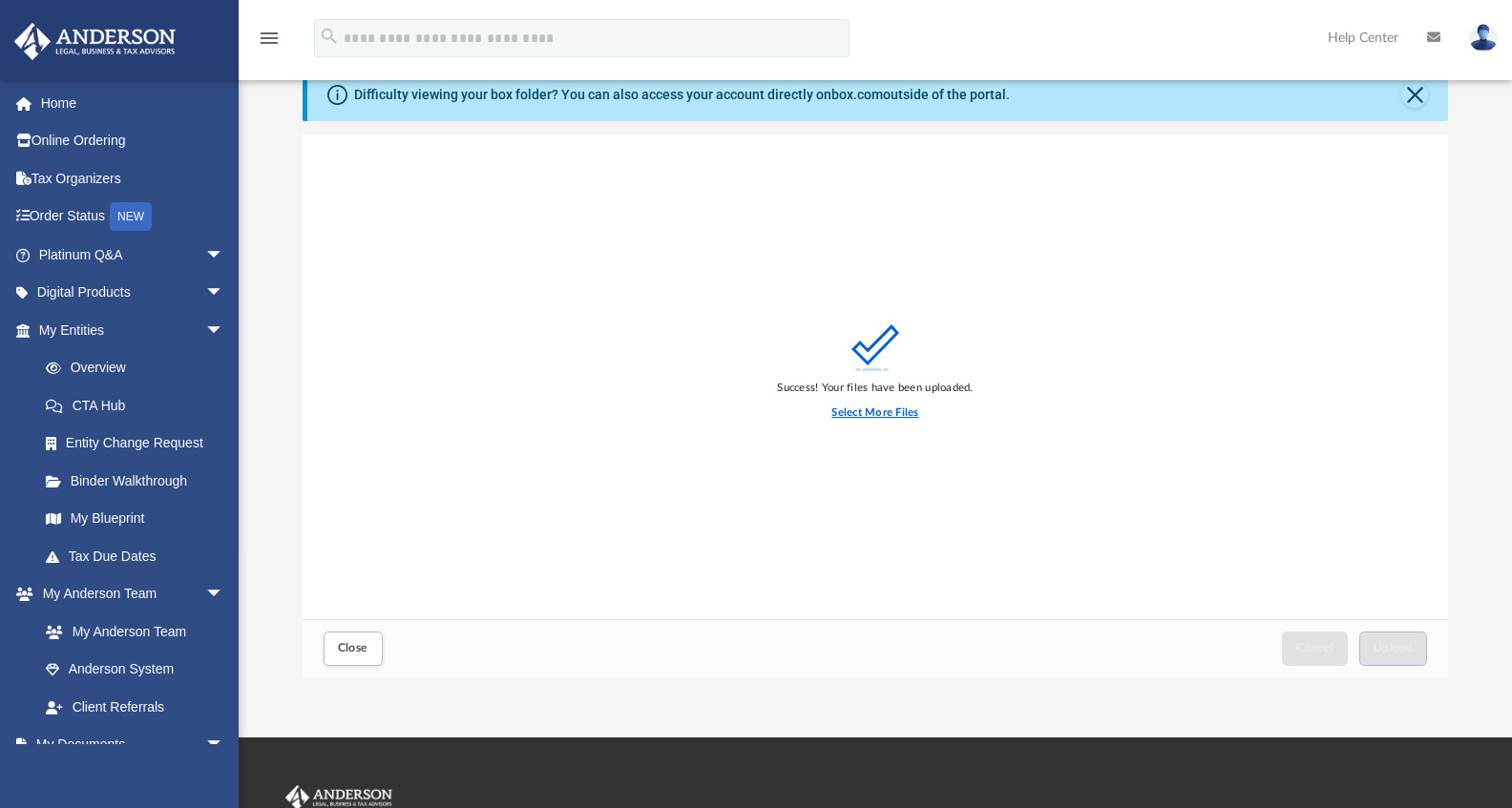 click on "Select More Files" at bounding box center [874, 413] 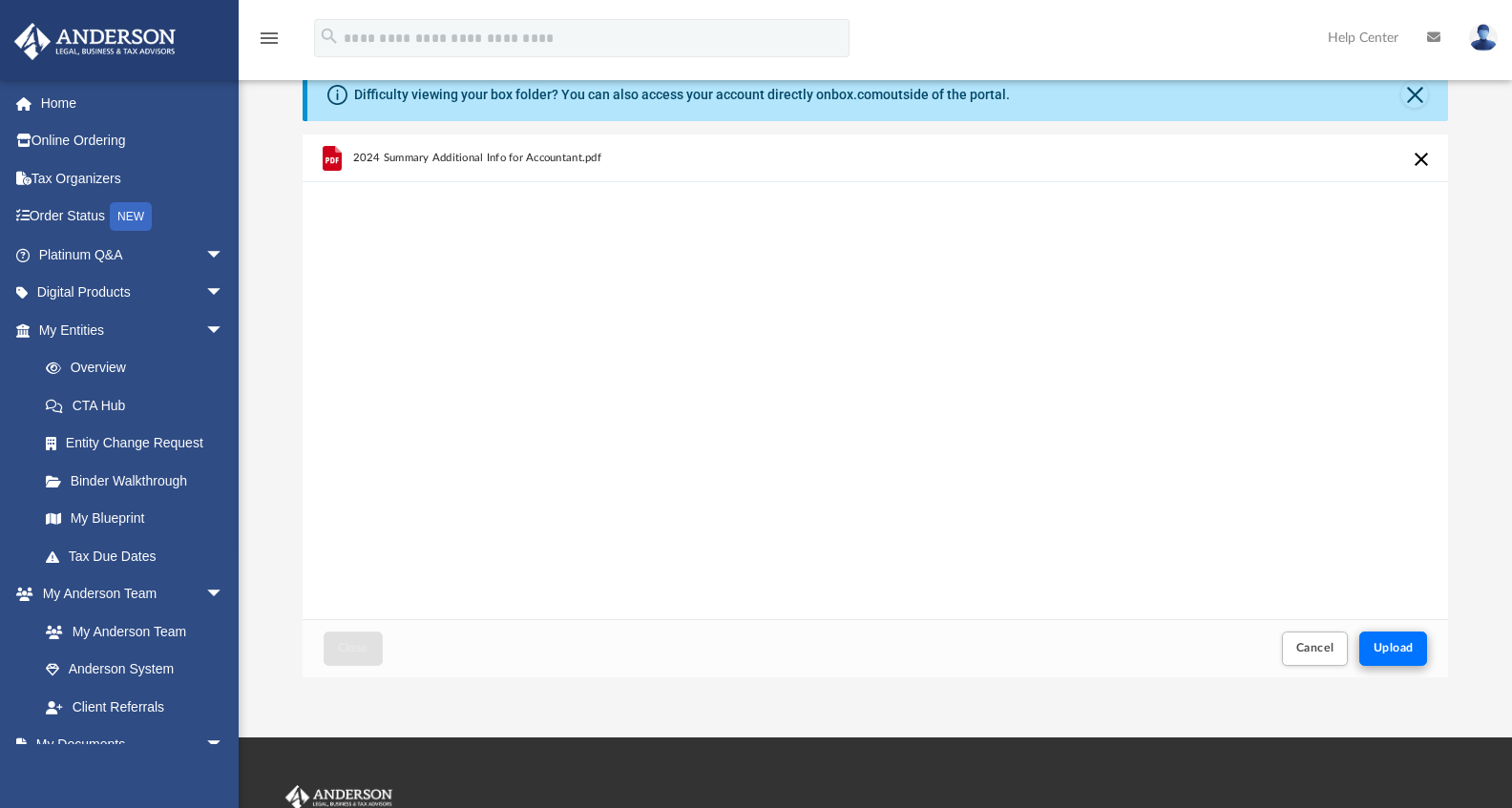 click on "Upload" at bounding box center (1394, 648) 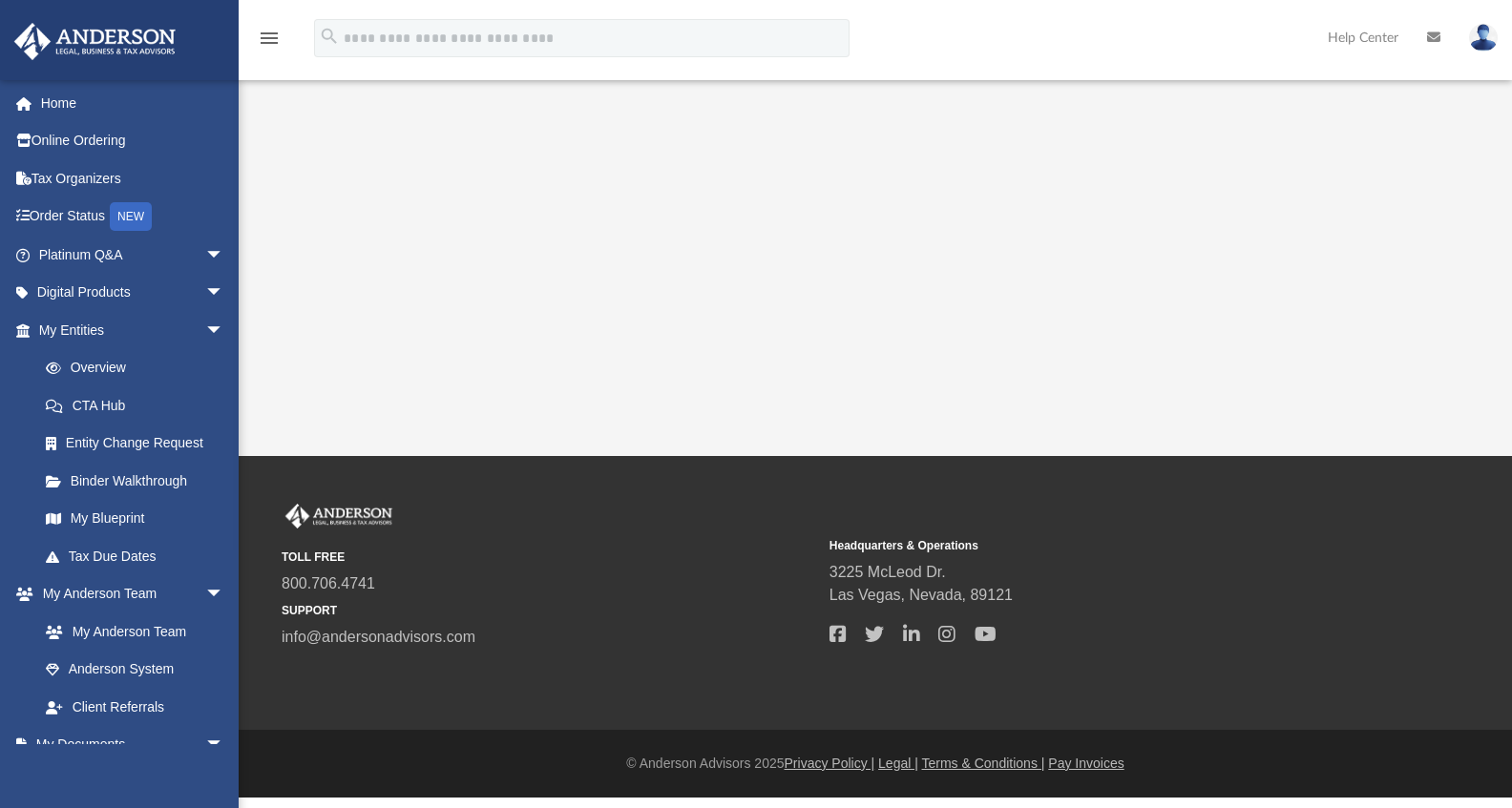 scroll, scrollTop: 85, scrollLeft: 0, axis: vertical 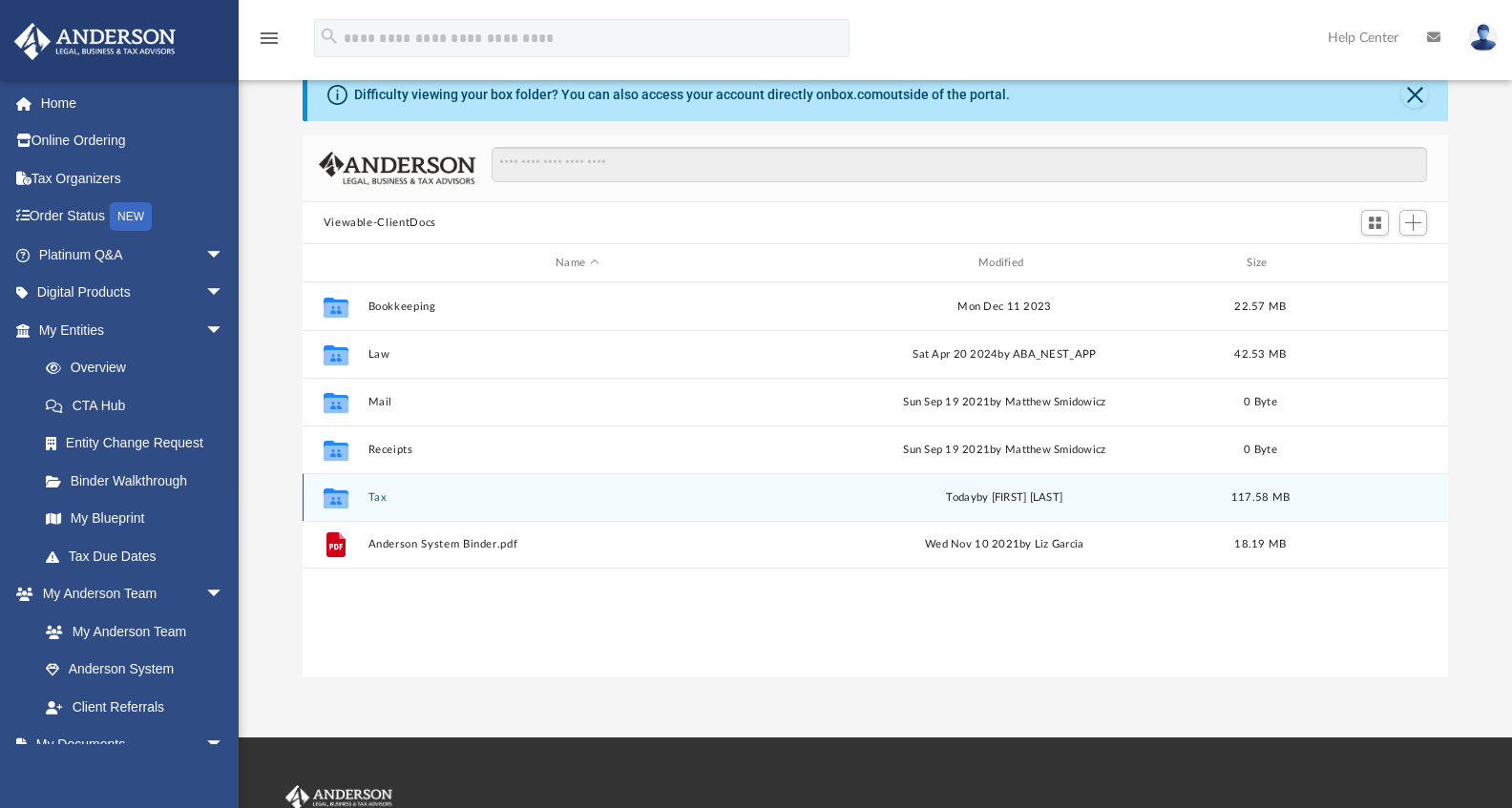 click on "Tax" at bounding box center (577, 497) 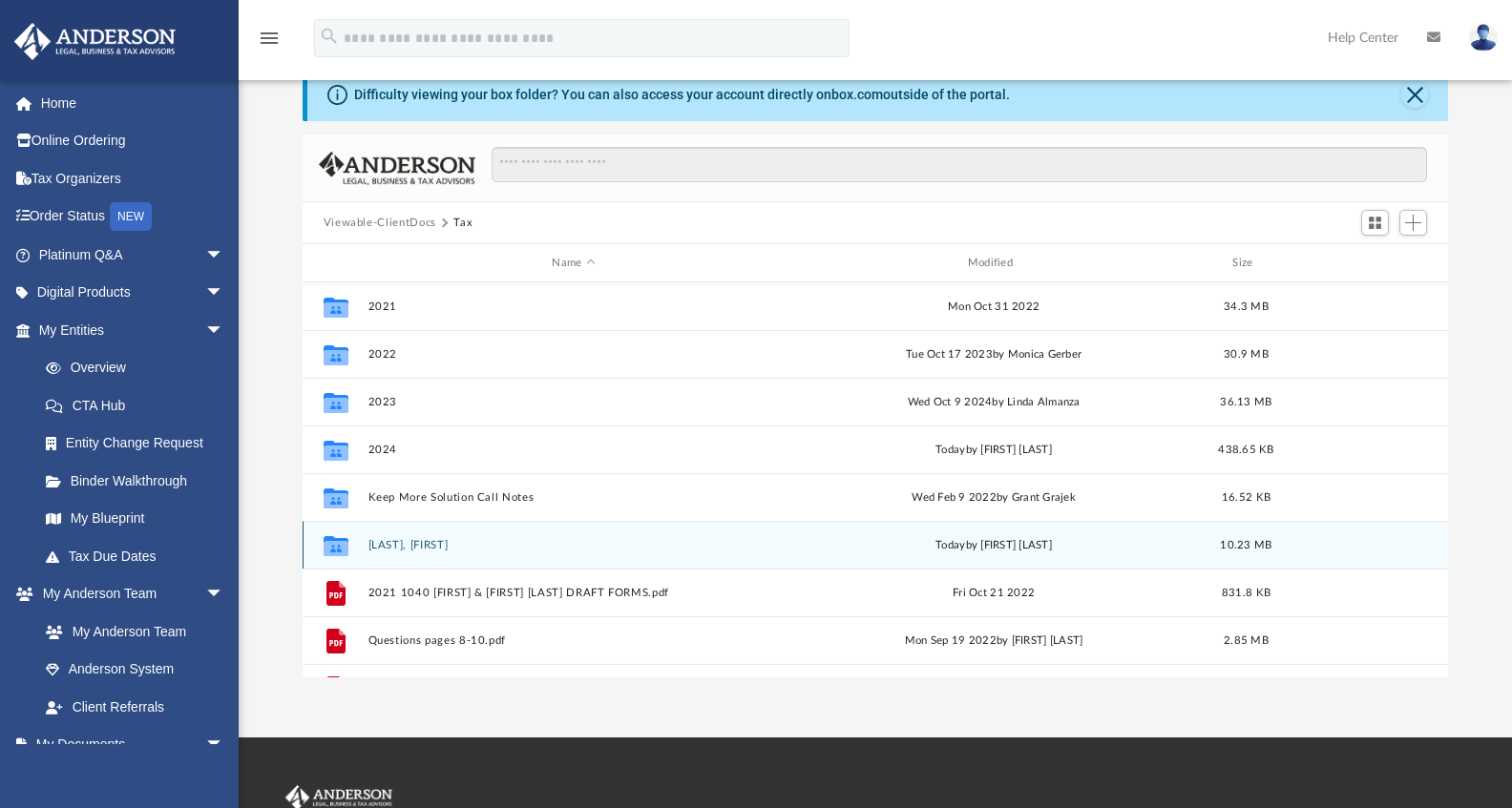 click on "[LAST], [FIRST]" at bounding box center (573, 545) 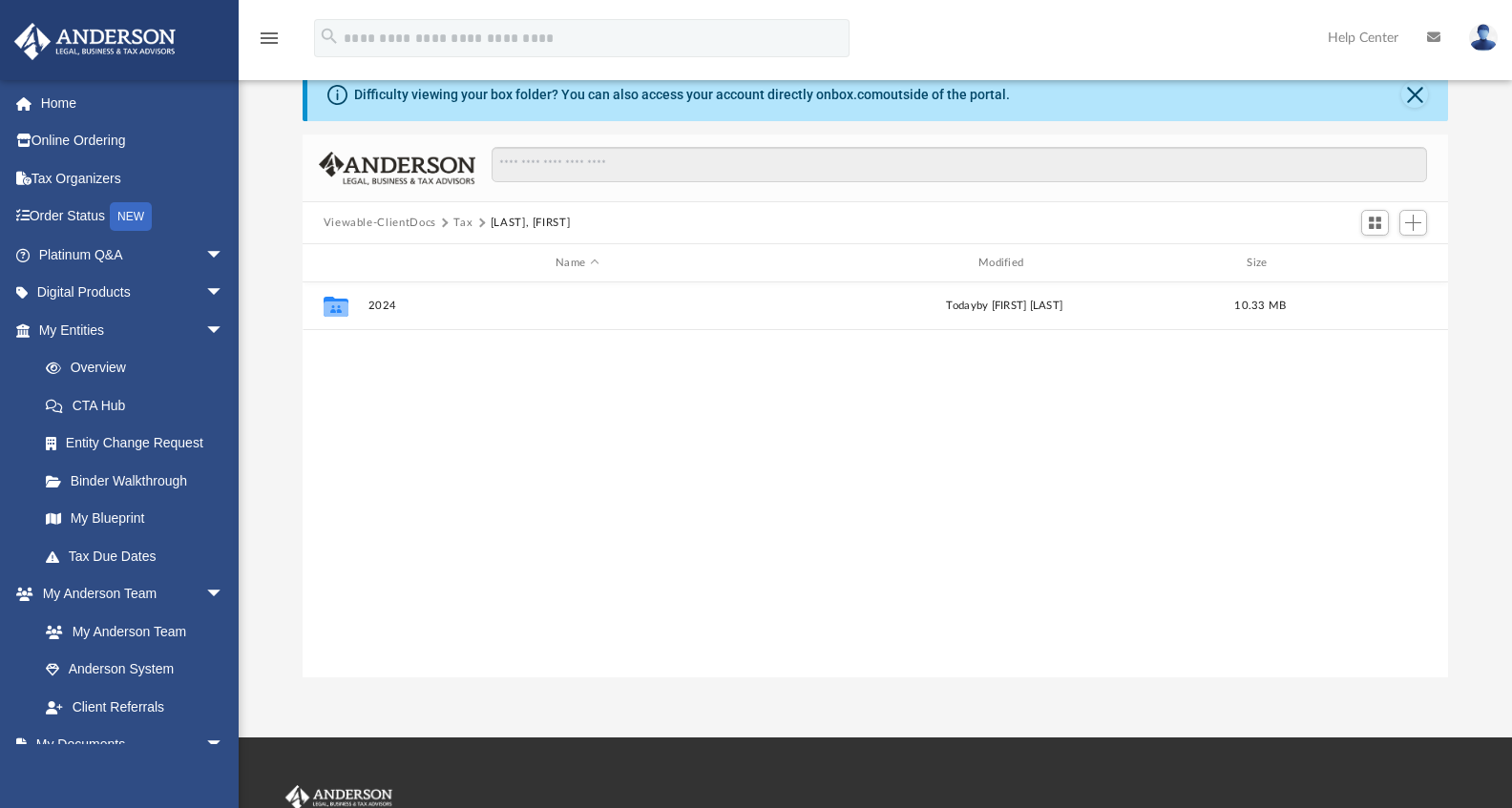 click on "Collaborated Folder 2024 today  by [FIRST] [LAST] 10.33 MB" at bounding box center [875, 480] 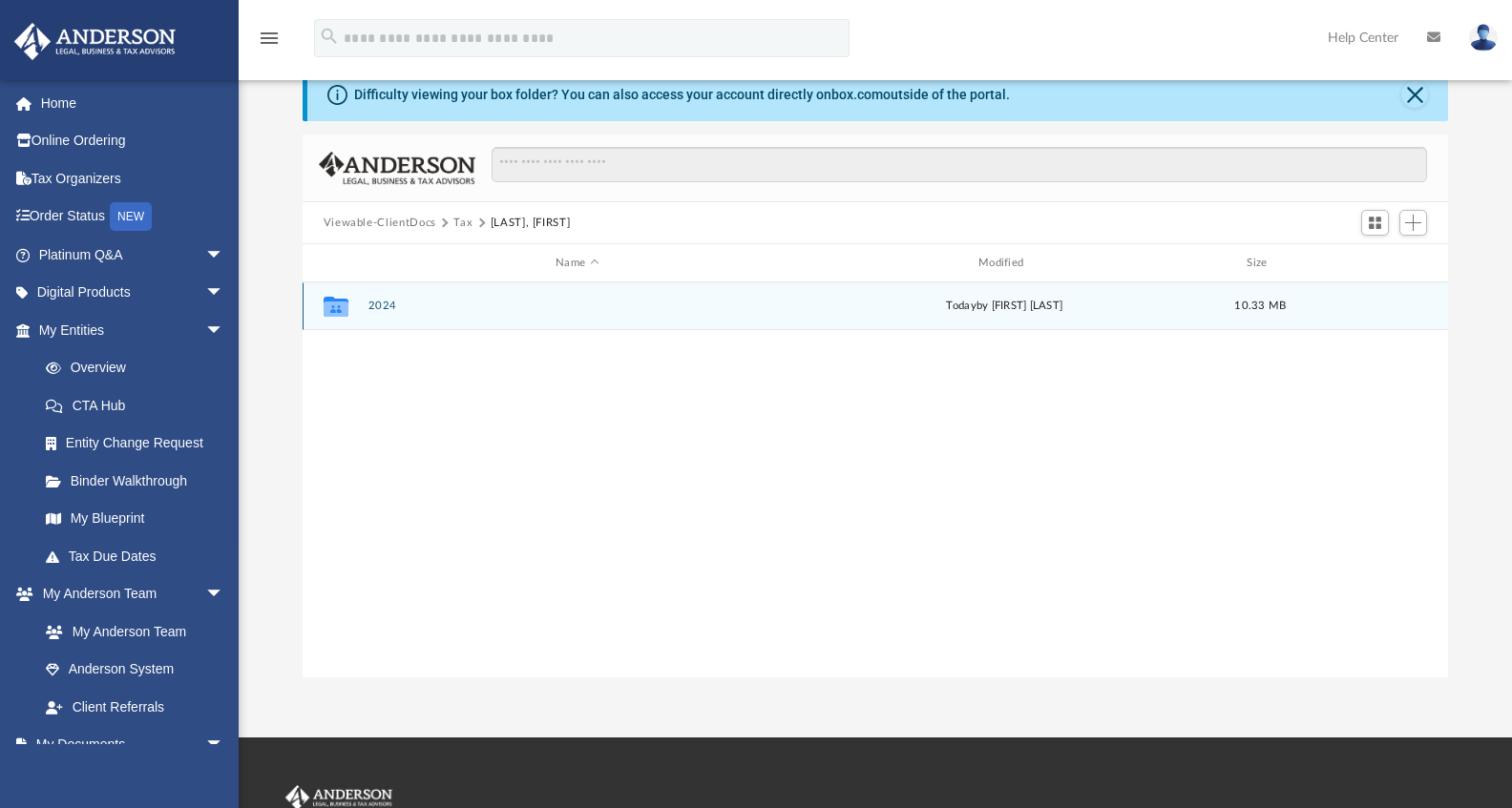 click on "2024" at bounding box center [577, 305] 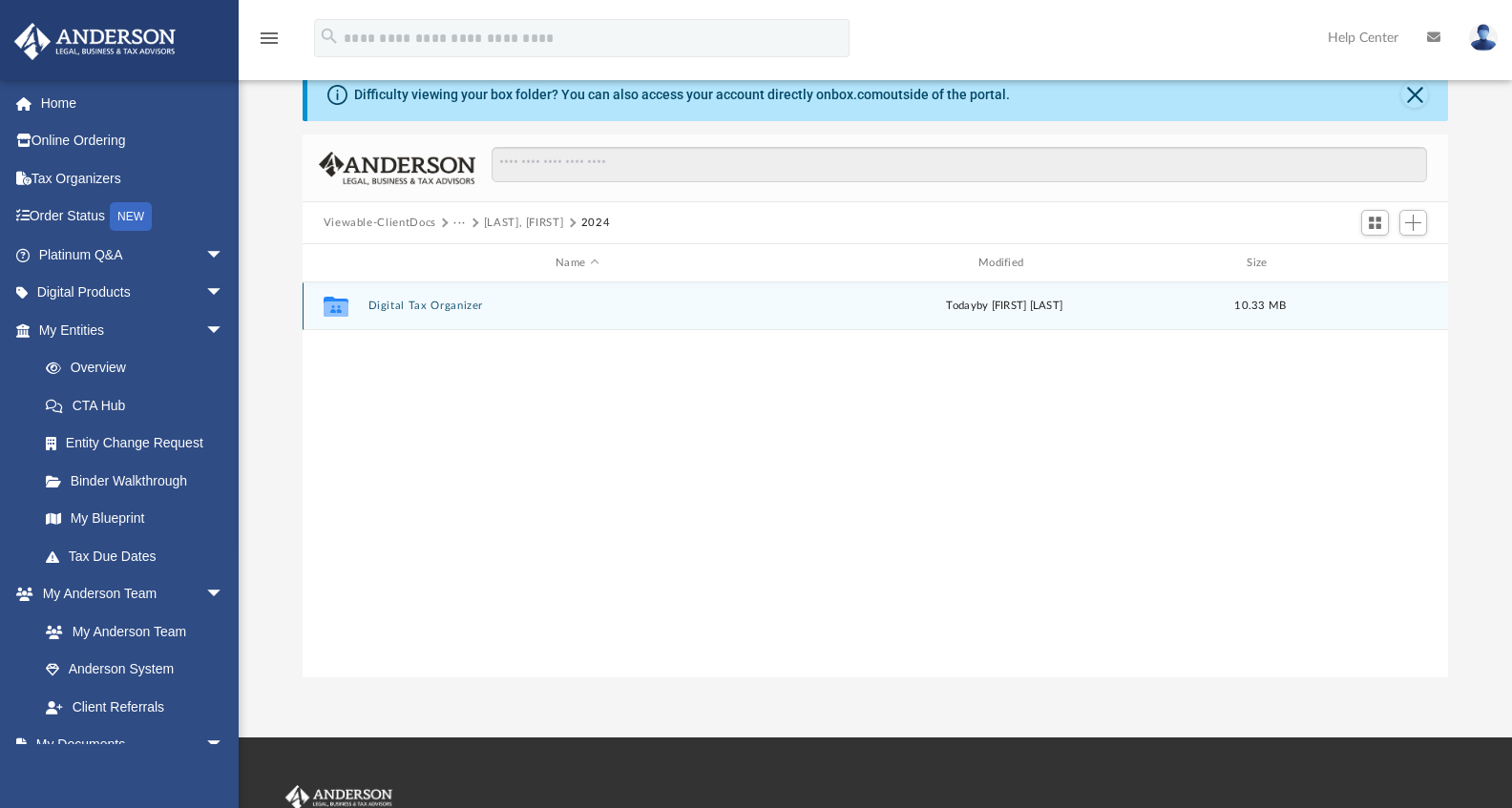 click on "Digital Tax Organizer" at bounding box center (577, 305) 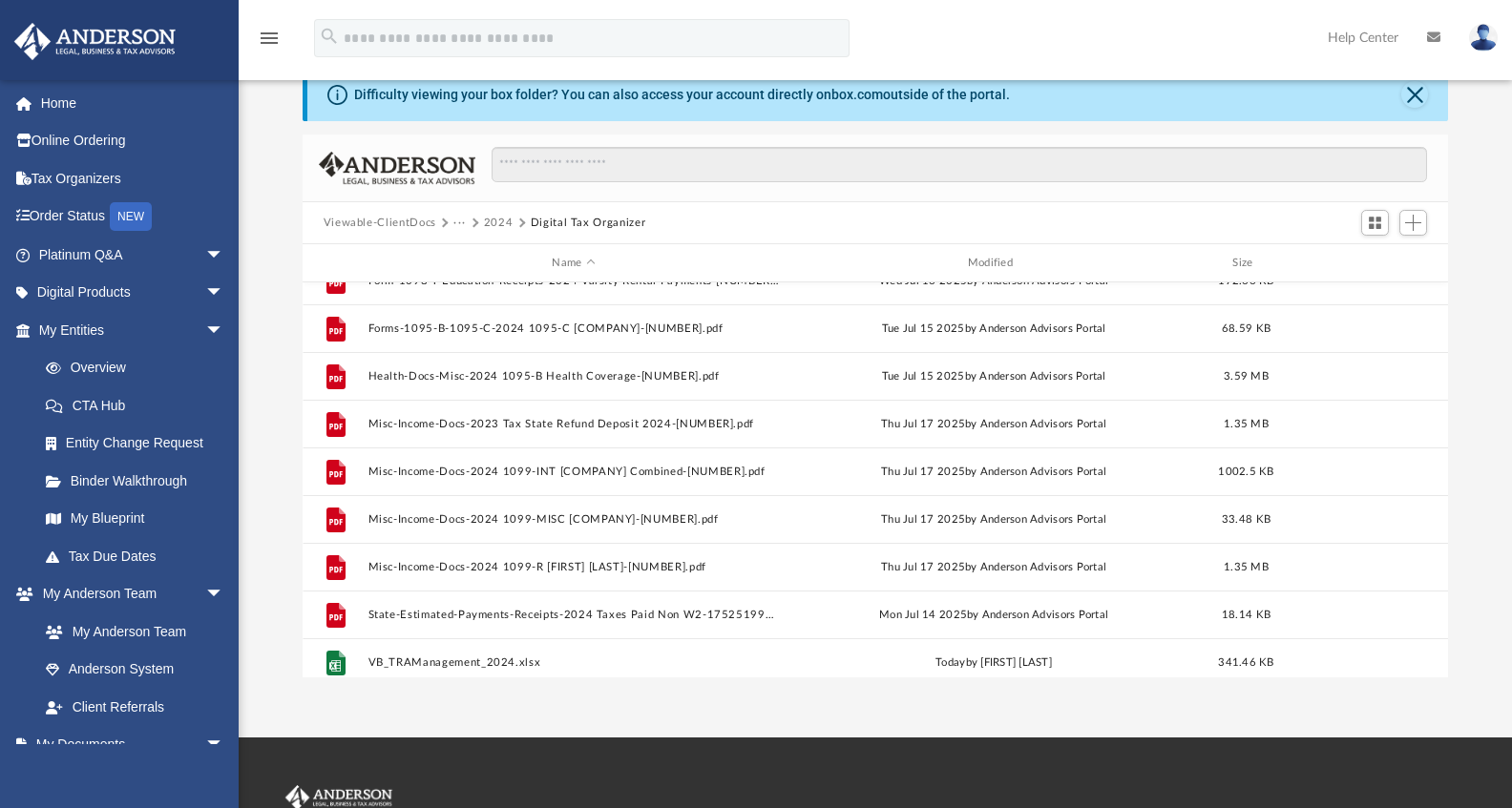 scroll, scrollTop: 607, scrollLeft: 0, axis: vertical 